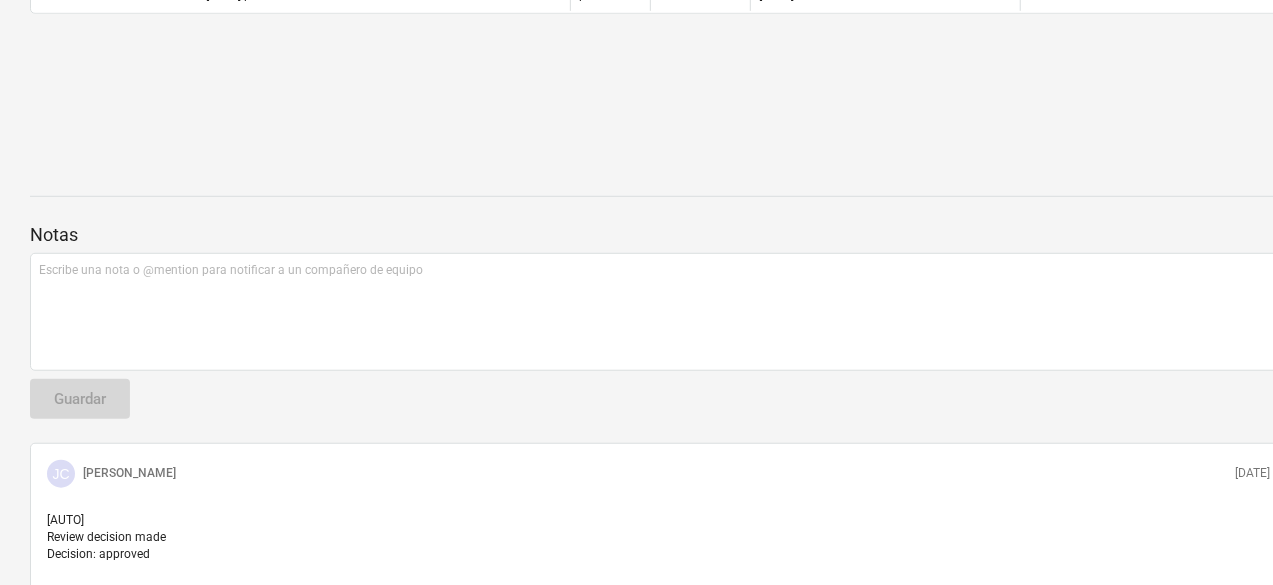 scroll, scrollTop: 0, scrollLeft: 0, axis: both 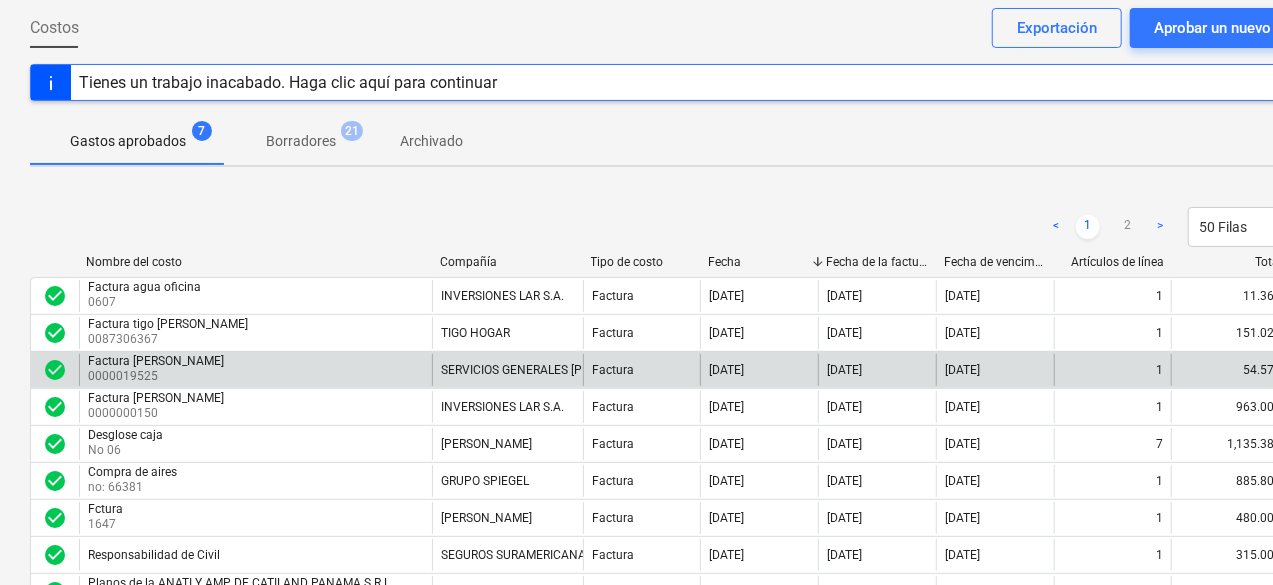 click on "Factura" at bounding box center [642, 370] 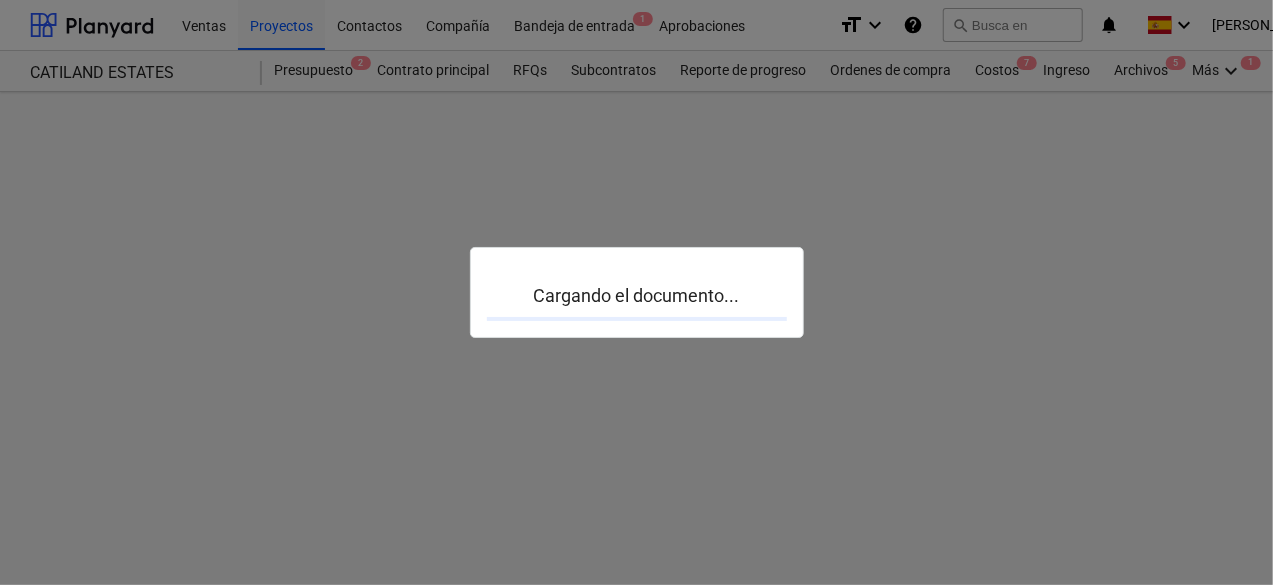 scroll, scrollTop: 0, scrollLeft: 0, axis: both 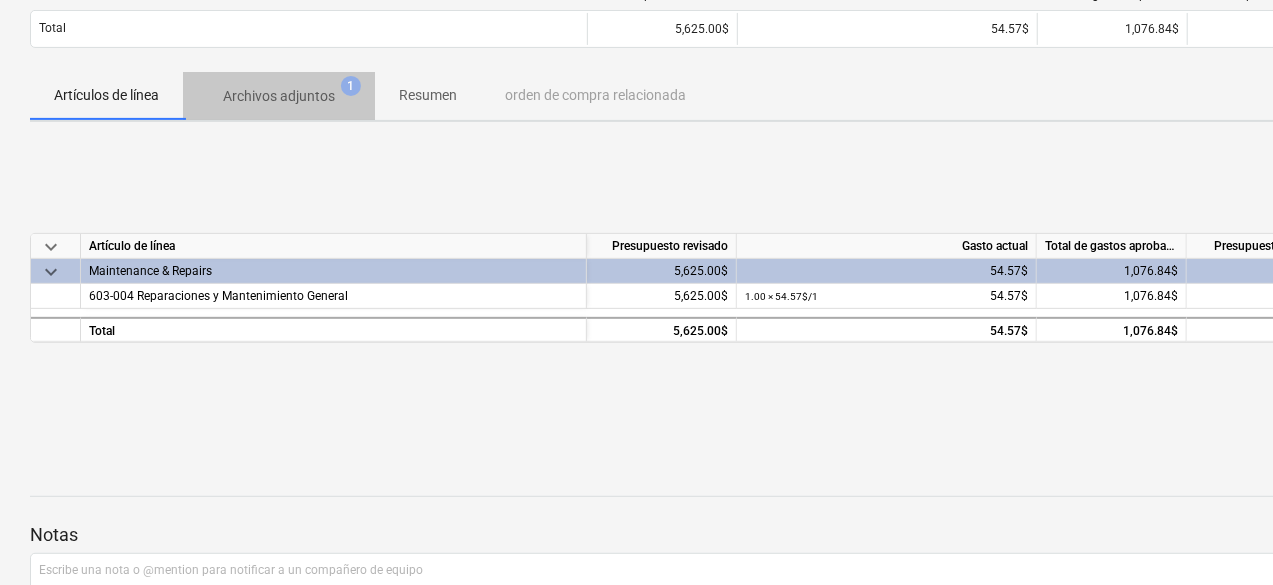 click on "Archivos adjuntos" at bounding box center (279, 96) 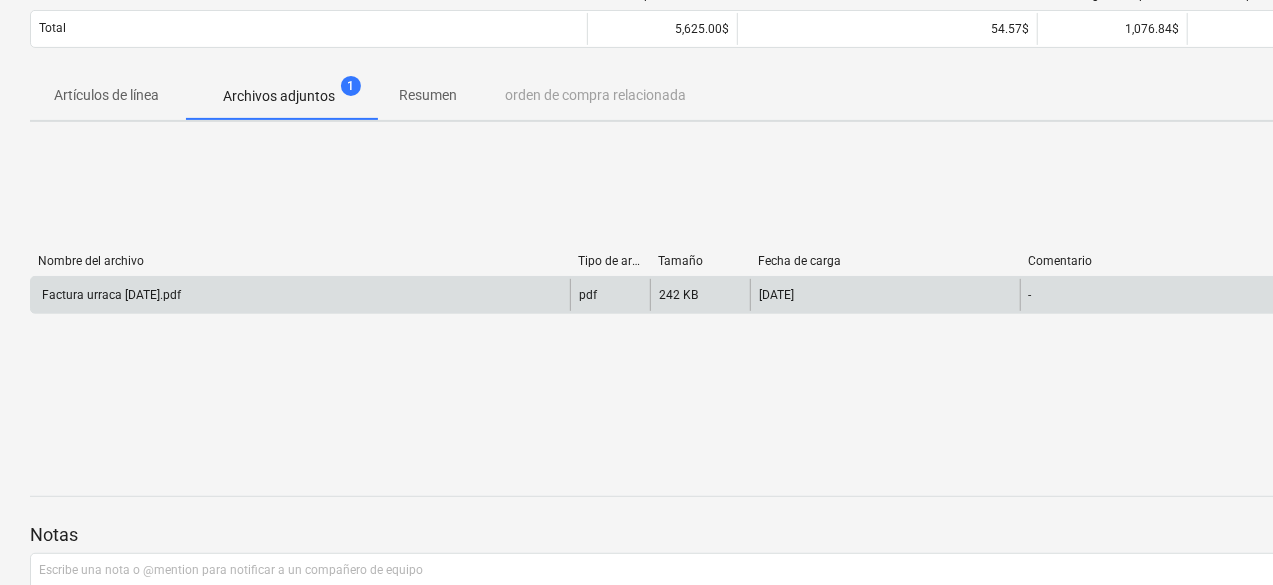click on "pdf" at bounding box center [610, 295] 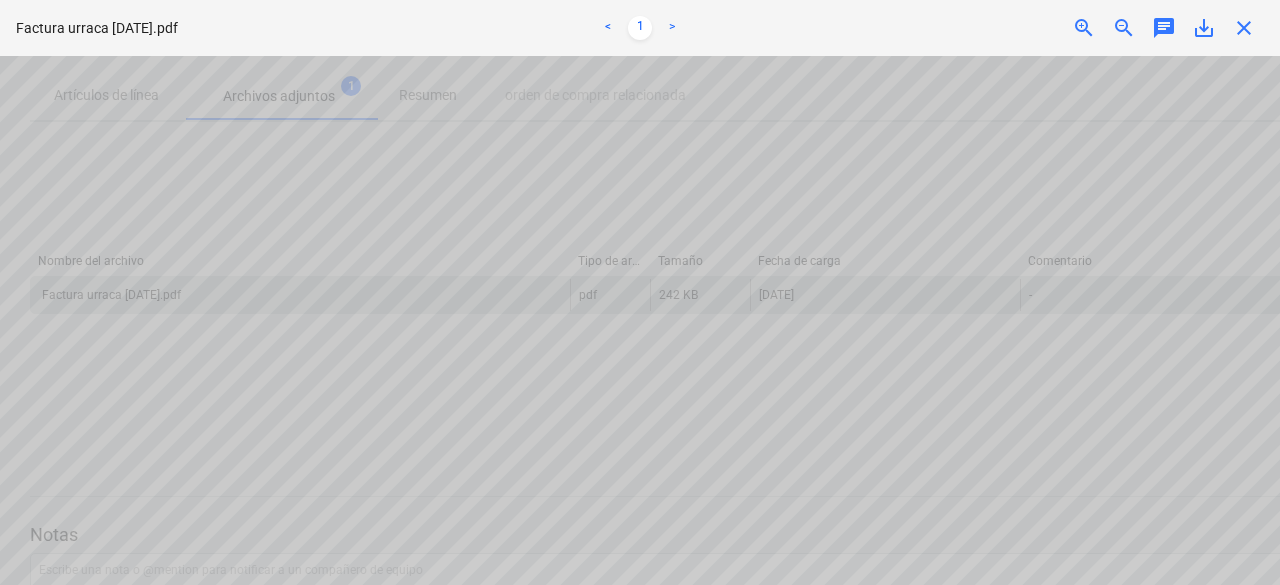 scroll, scrollTop: 300, scrollLeft: 0, axis: vertical 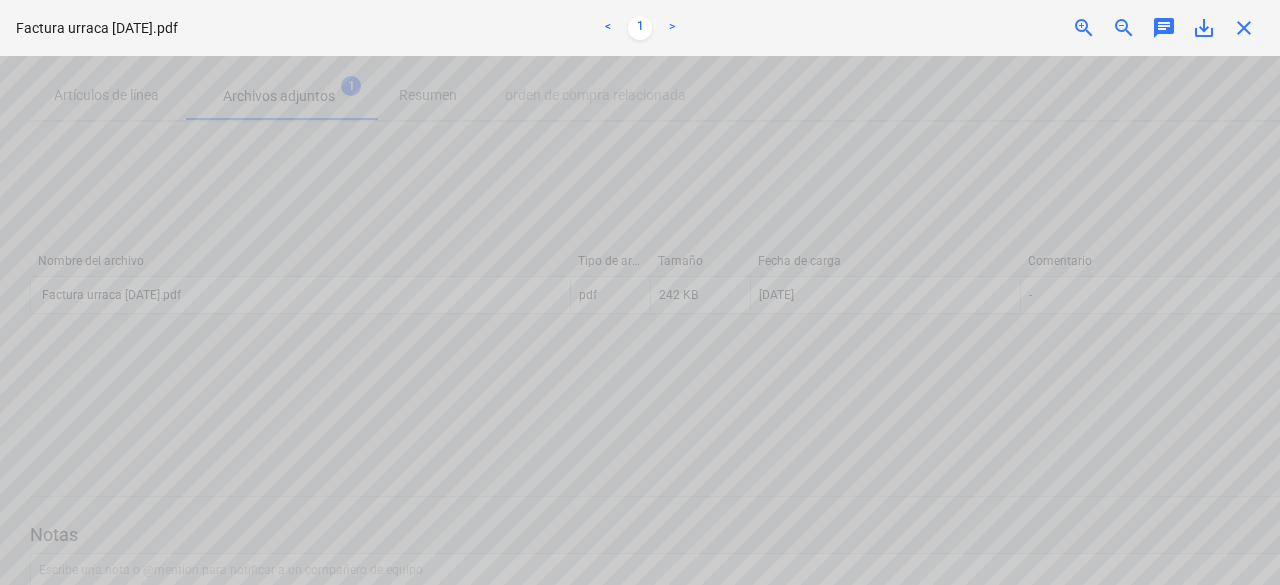 click on "close" at bounding box center [1244, 28] 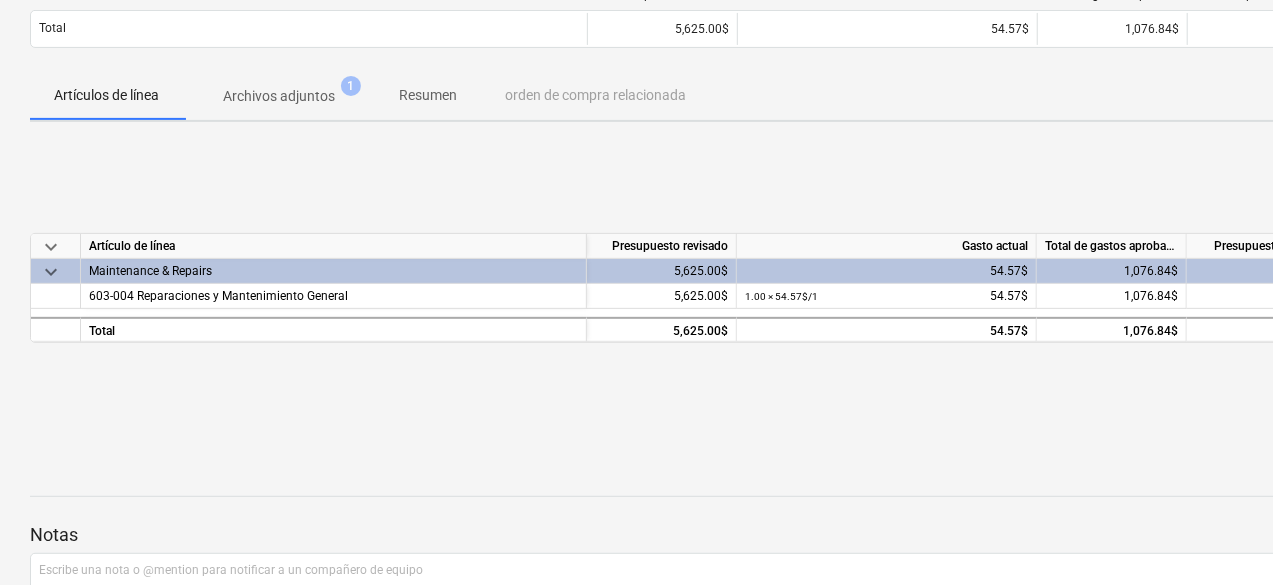 scroll, scrollTop: 100, scrollLeft: 0, axis: vertical 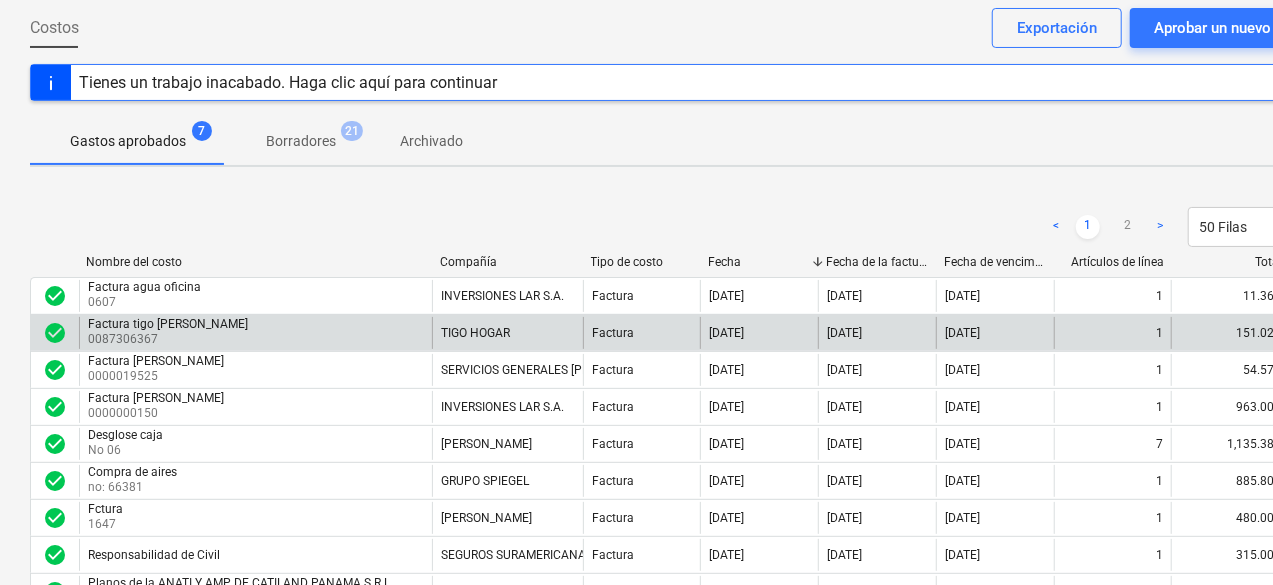 click on "[DATE]" at bounding box center [759, 333] 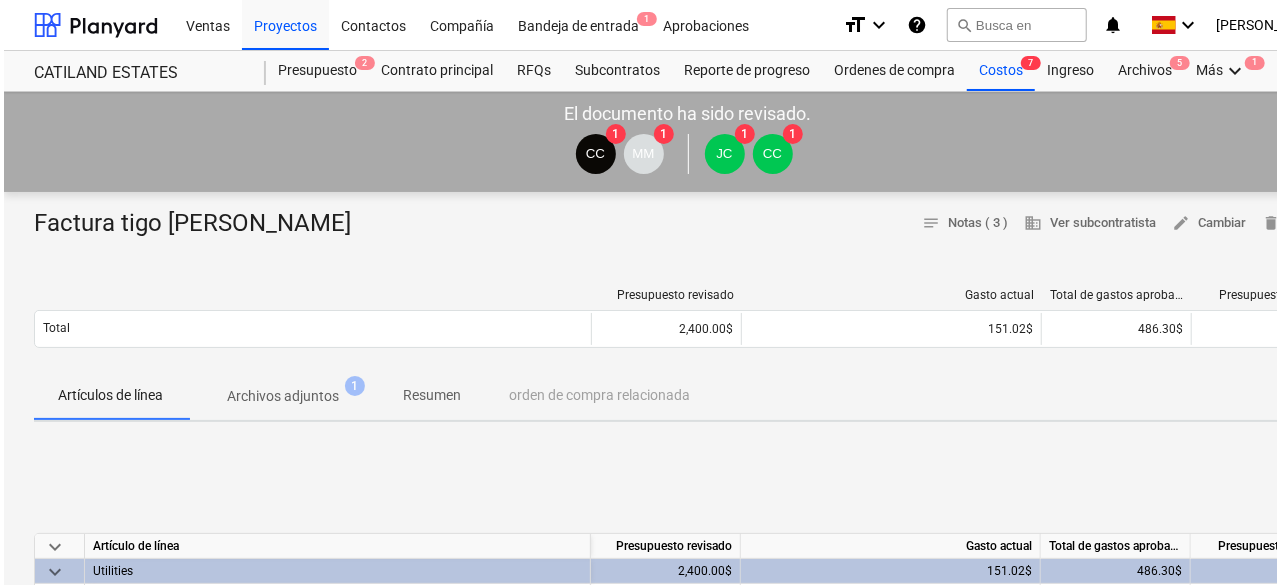 scroll, scrollTop: 200, scrollLeft: 0, axis: vertical 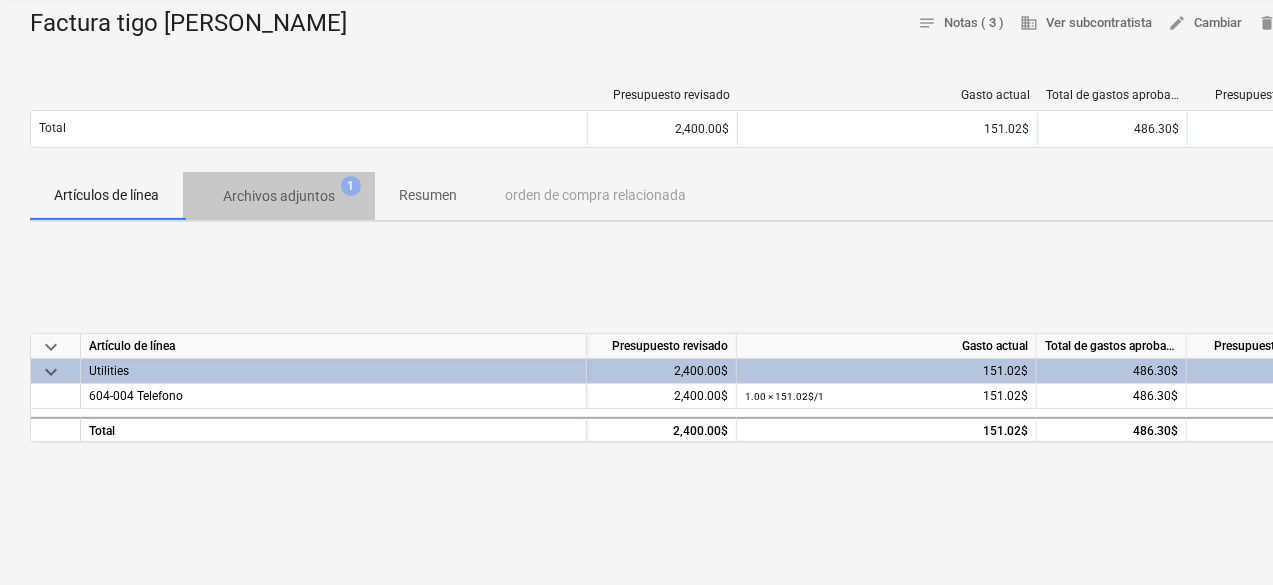 click on "Archivos adjuntos" at bounding box center (279, 196) 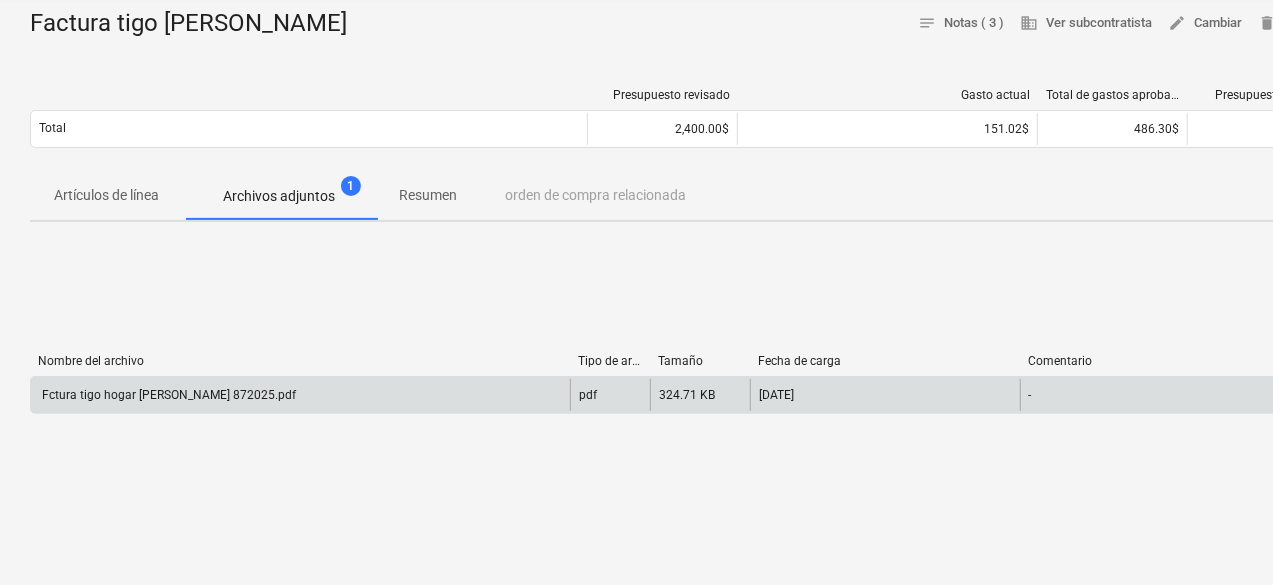 click on "pdf" at bounding box center (610, 395) 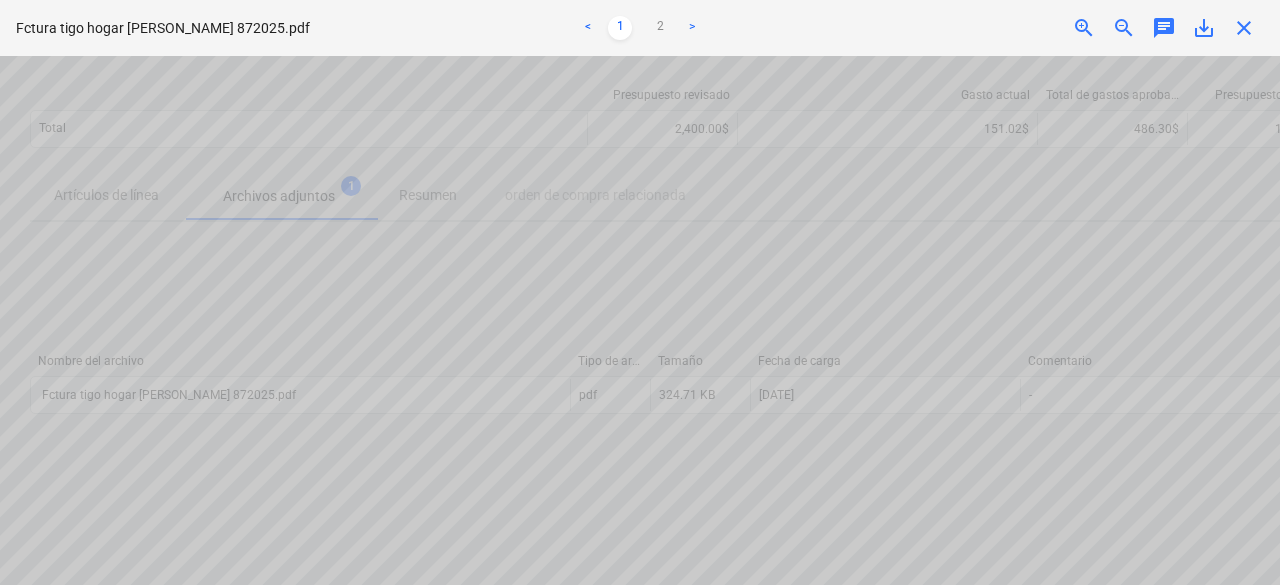 scroll, scrollTop: 919, scrollLeft: 108, axis: both 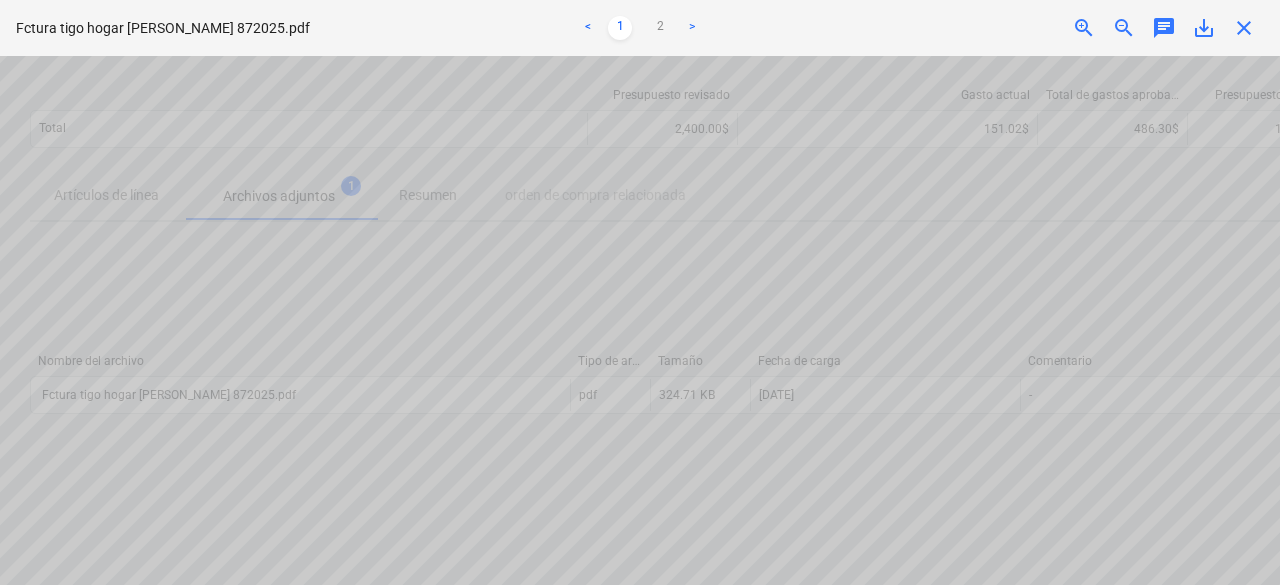 click on "close" at bounding box center (1244, 28) 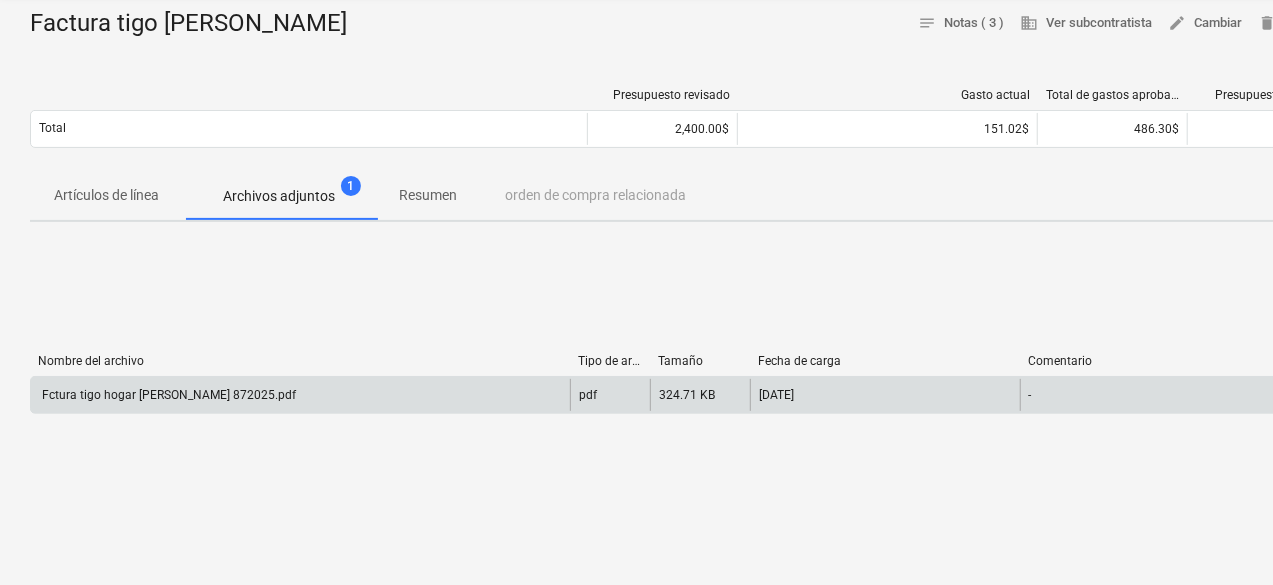 click on "pdf" at bounding box center (610, 395) 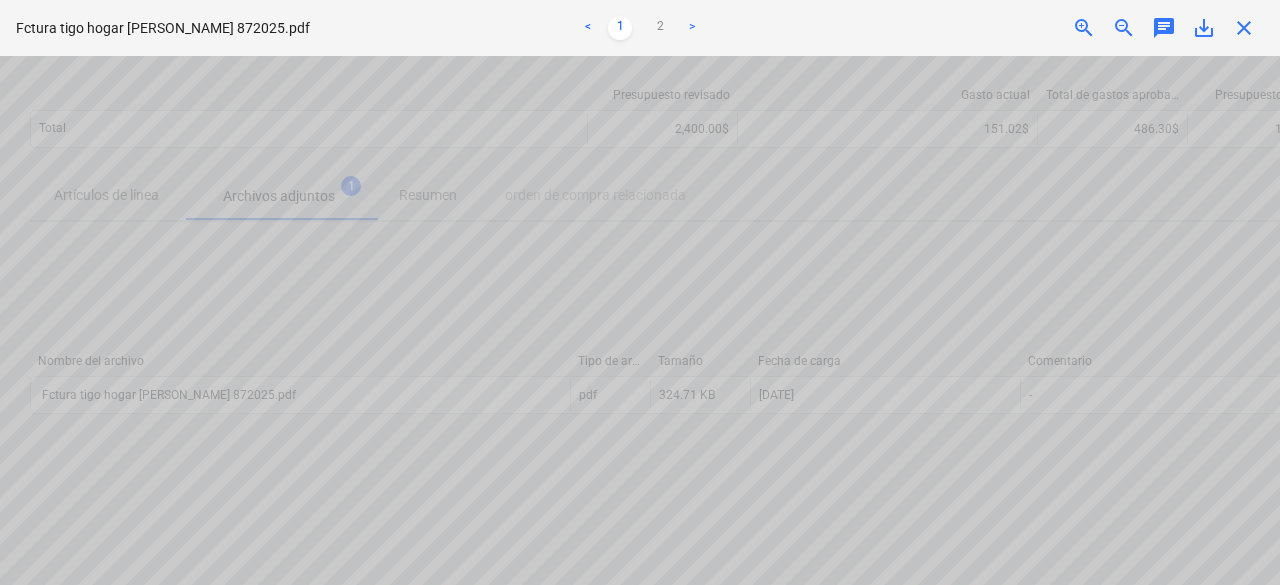 scroll, scrollTop: 509, scrollLeft: 0, axis: vertical 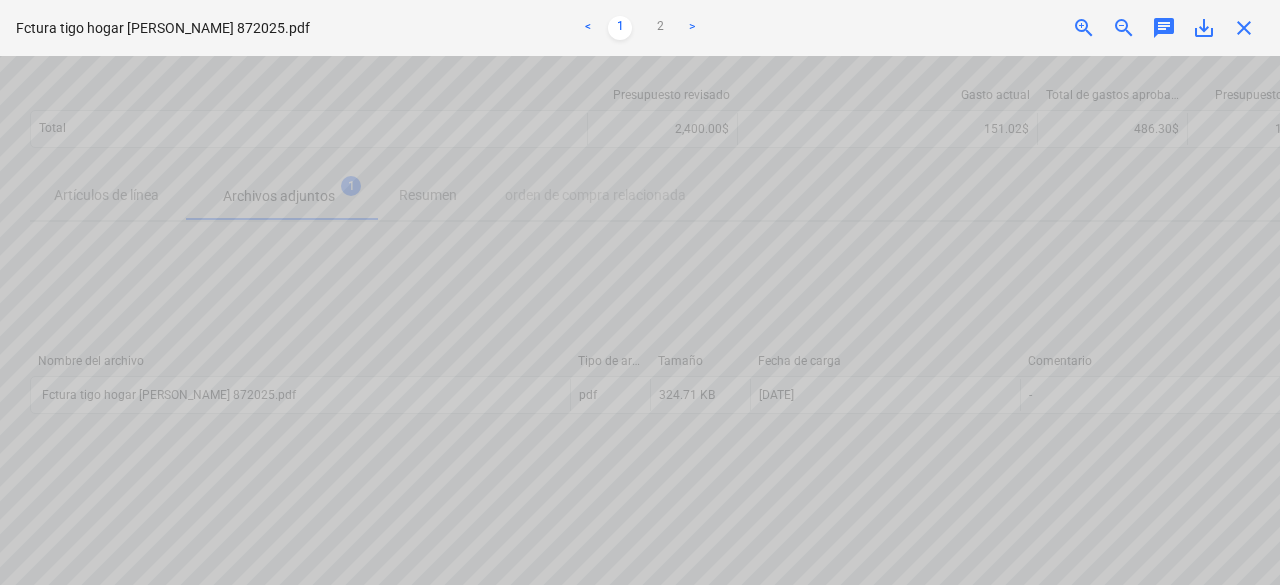 click on "Ventas Proyectos Contactos Compañía Bandeja de entrada 1 Aprobaciones format_size keyboard_arrow_down help search Busca en notifications 0 keyboard_arrow_down [PERSON_NAME] keyboard_arrow_down CATILAND ESTATES [GEOGRAPHIC_DATA] ESTATES Presupuesto 2 Contrato principal RFQs Subcontratos Reporte de progreso Ordenes de compra Costos 7 Ingreso Archivos 5 Más keyboard_arrow_down 1 El documento ha sido revisado. CC 1 MM 1 JC 1 CC 1 Factura tigo [PERSON_NAME] notes Notas ( 3 ) business Ver subcontratista edit Cambiar delete Eliminar Presupuesto revisado Gasto actual Total de gastos aprobados Presupuesto restante Total 2,400.00$ 151.02$ 486.30$ 1,913.70$ Please wait Artículos de línea Archivos adjuntos 1 Resumen orden de compra relacionada Nombre del archivo Tipo de archivo Tamaño Fecha de carga Comentario   Fctura tigo hogar [PERSON_NAME] 872025.pdf pdf 324.71 KB [DATE] - Please wait Notas Escribe una nota o @mention para notificar a un compañero de equipo ﻿ Guardar [PERSON_NAME] [DATE] 13:43:08 Respuesta CC MM" at bounding box center (640, 92) 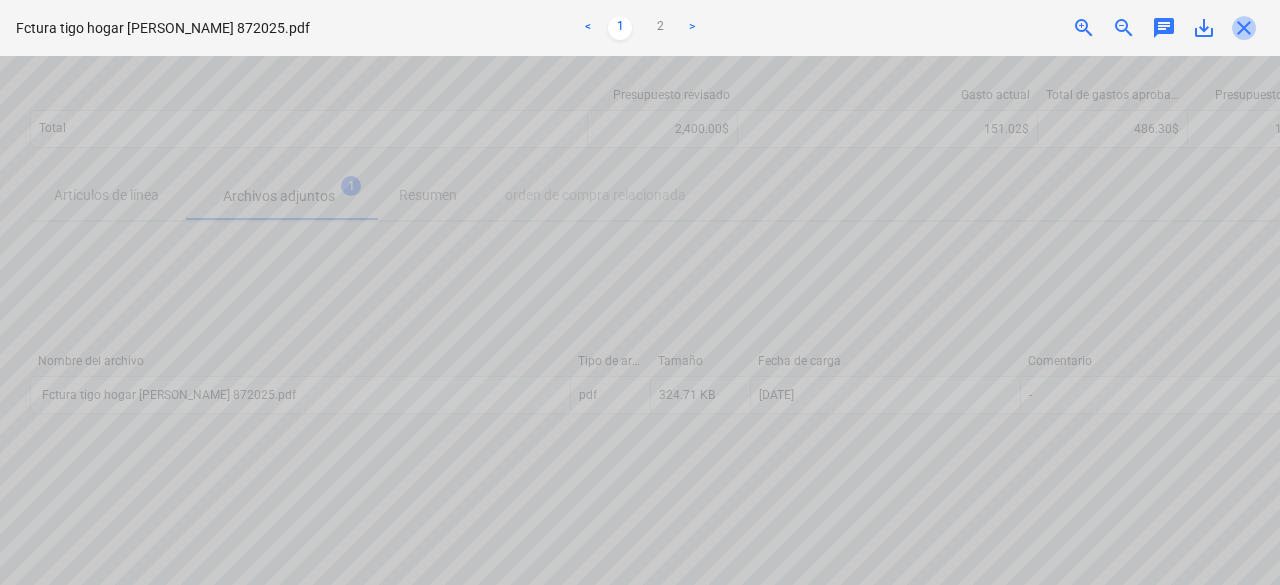 click on "close" at bounding box center [1244, 28] 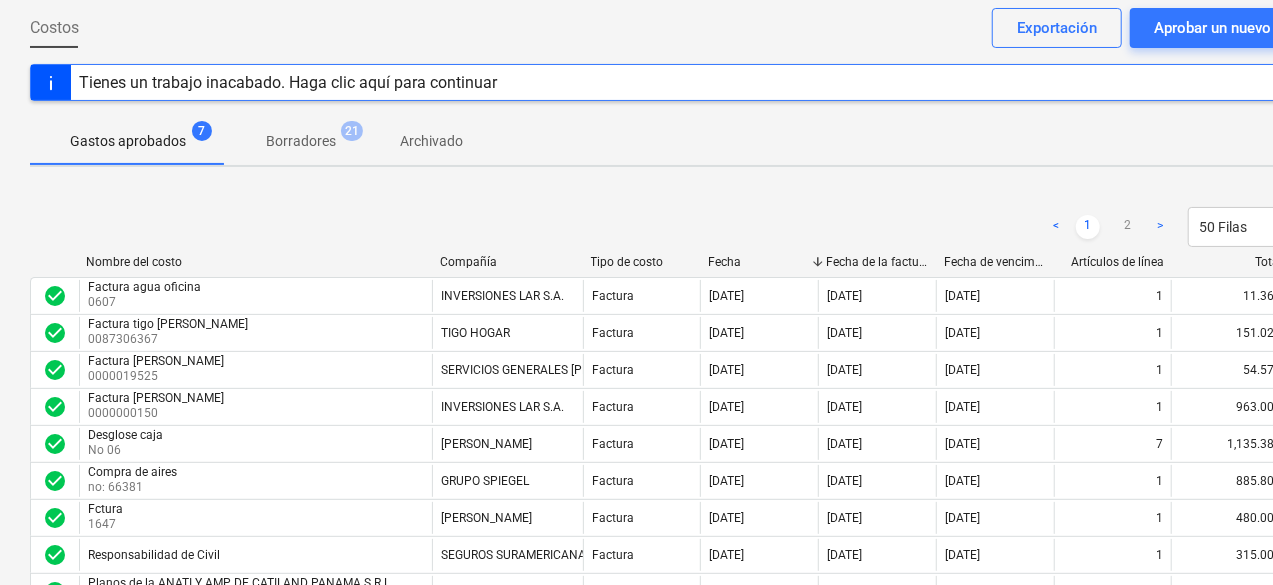 scroll, scrollTop: 0, scrollLeft: 0, axis: both 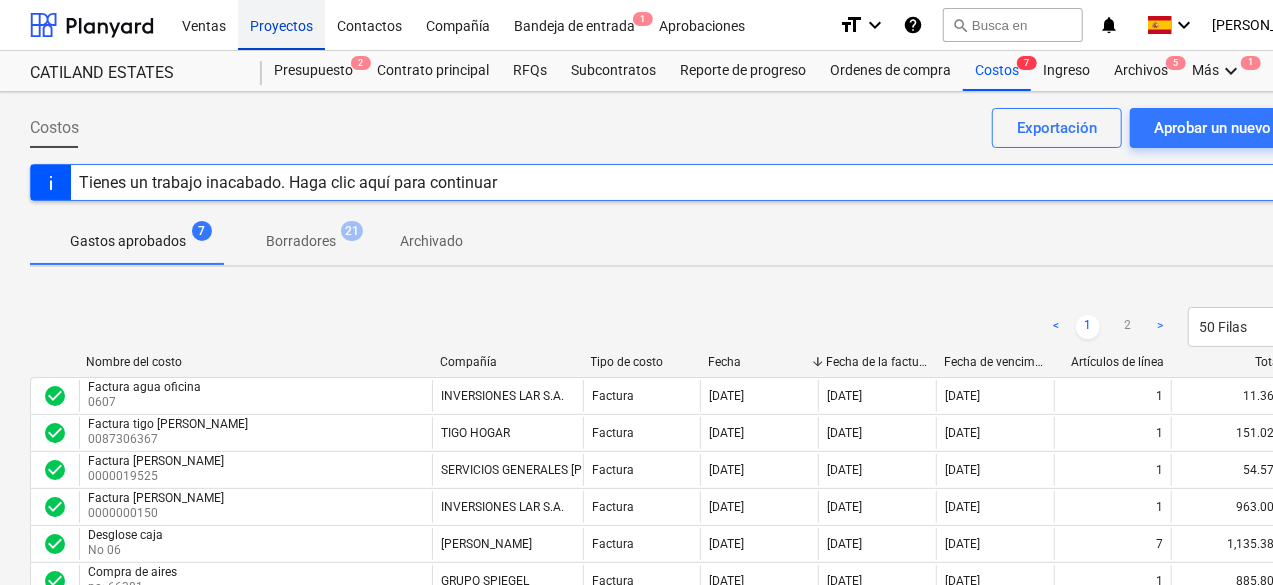 click on "Proyectos" at bounding box center [281, 24] 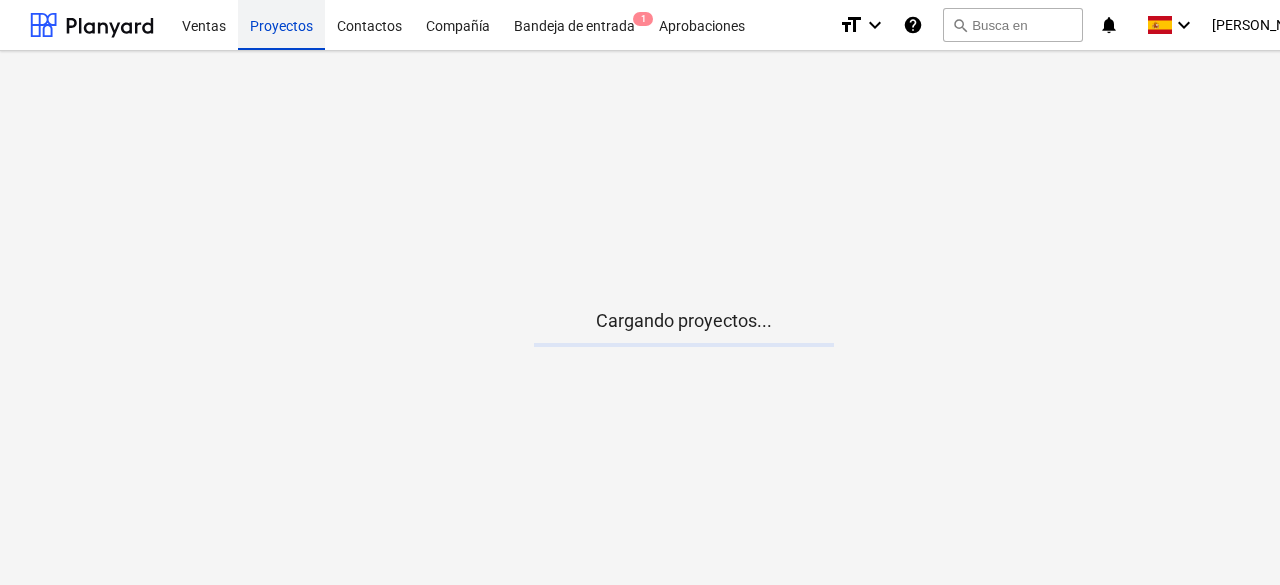 click on "Proyectos" at bounding box center [281, 24] 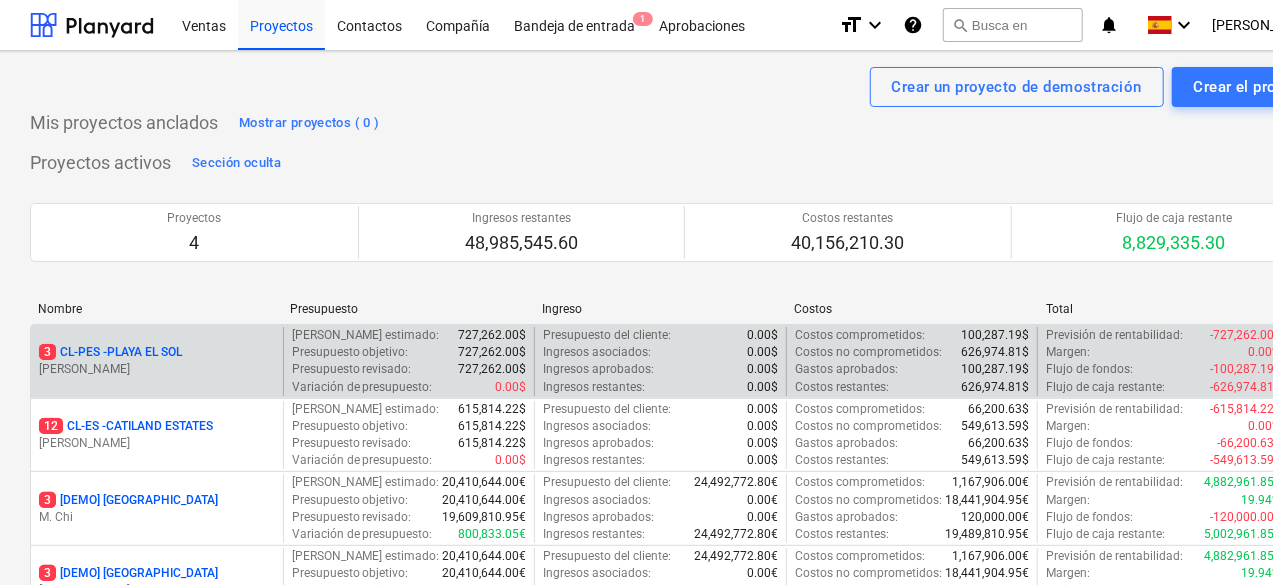 click on "3  CL-PES -  [GEOGRAPHIC_DATA]" at bounding box center (157, 352) 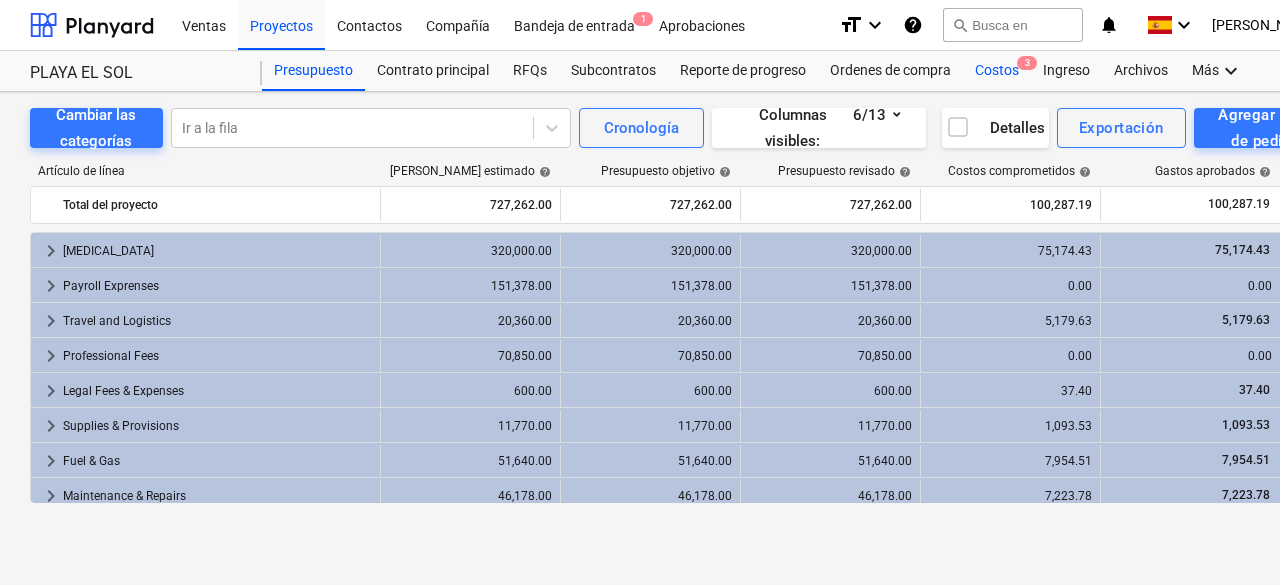 click on "Costos 3" at bounding box center [997, 71] 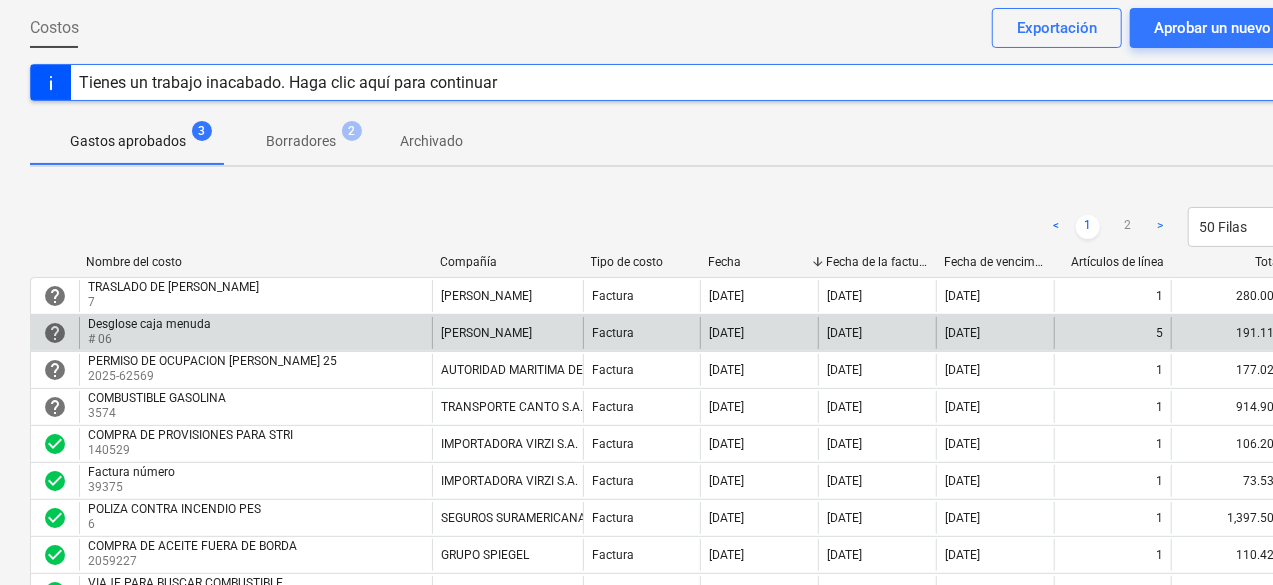 scroll, scrollTop: 0, scrollLeft: 0, axis: both 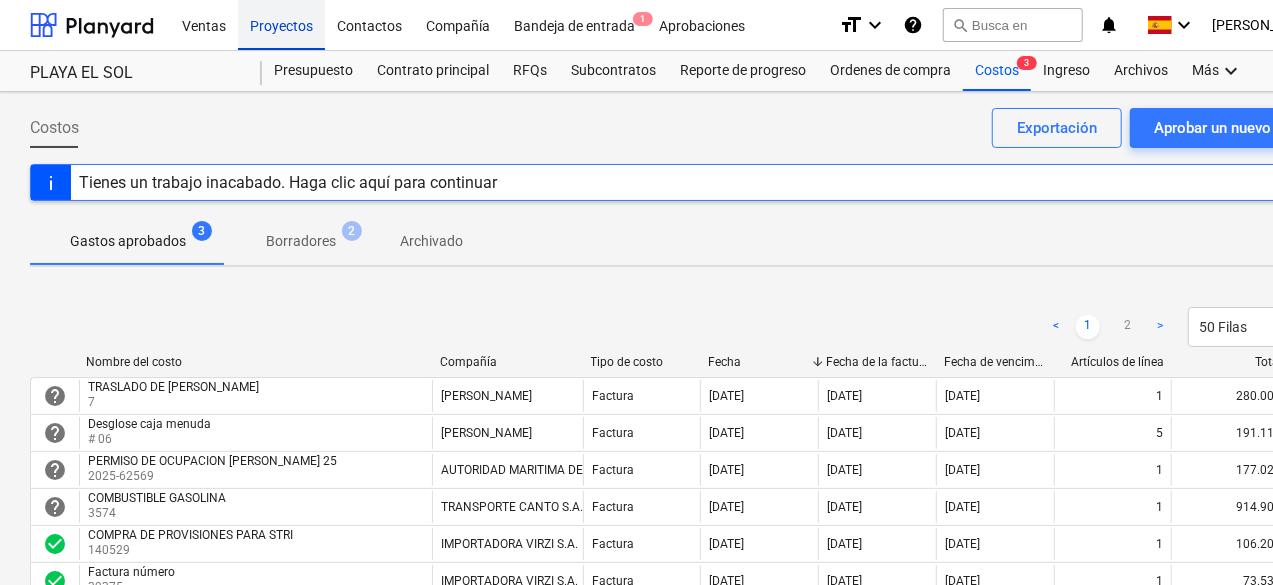 click on "Proyectos" at bounding box center (281, 24) 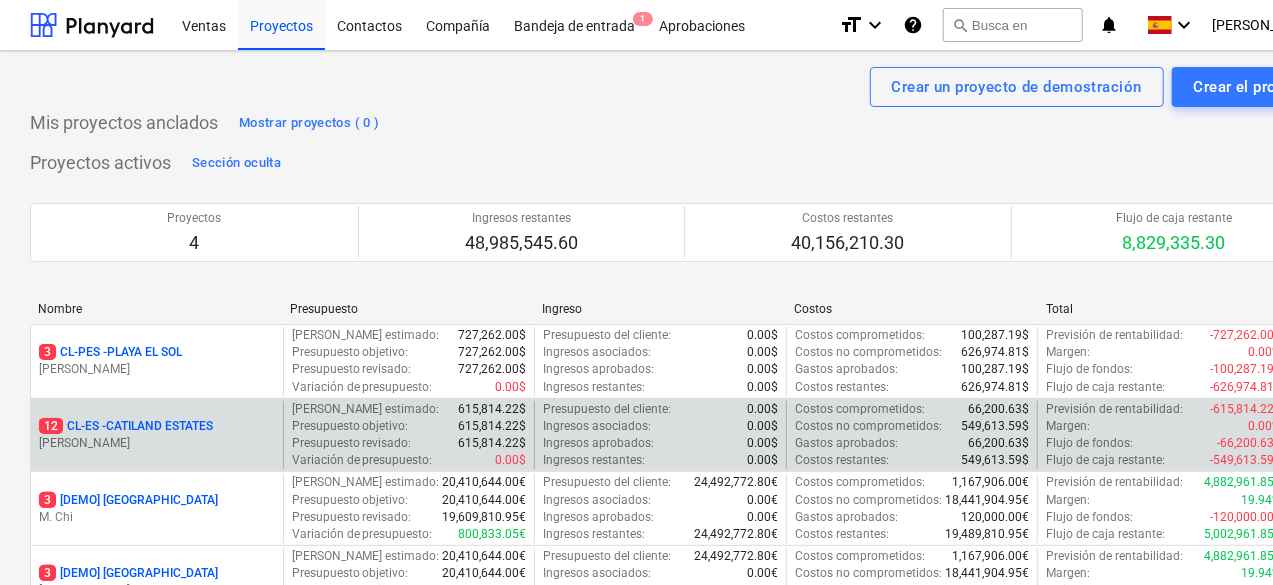 click on "12  CL-ES -  CATILAND ESTATES [PERSON_NAME]" at bounding box center (157, 435) 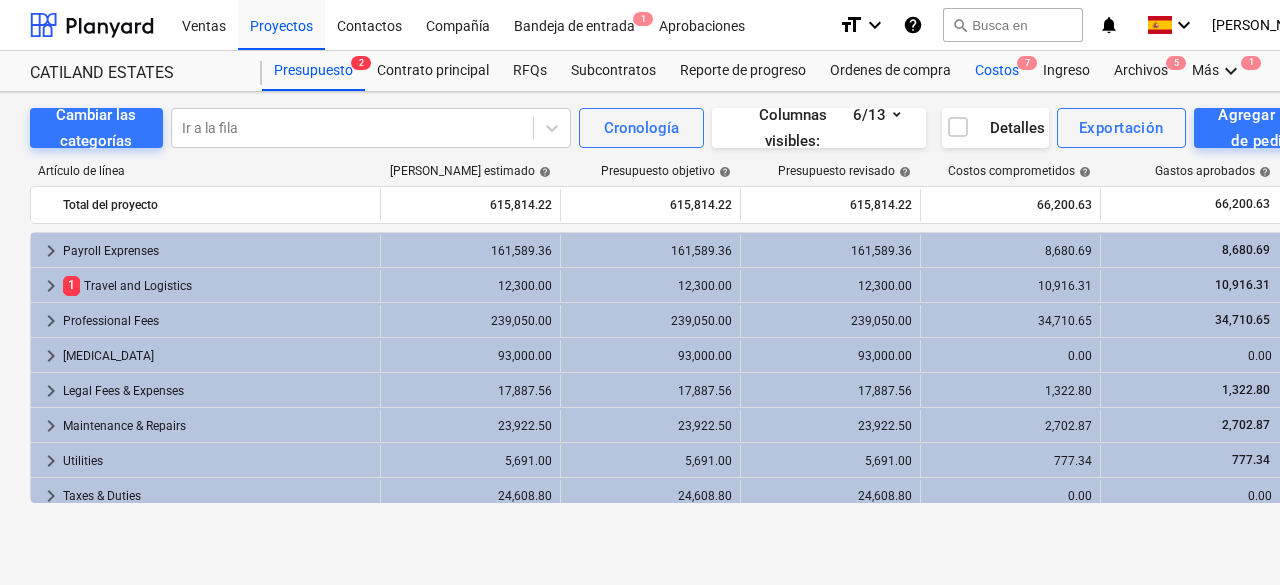 click on "Costos 7" at bounding box center [997, 71] 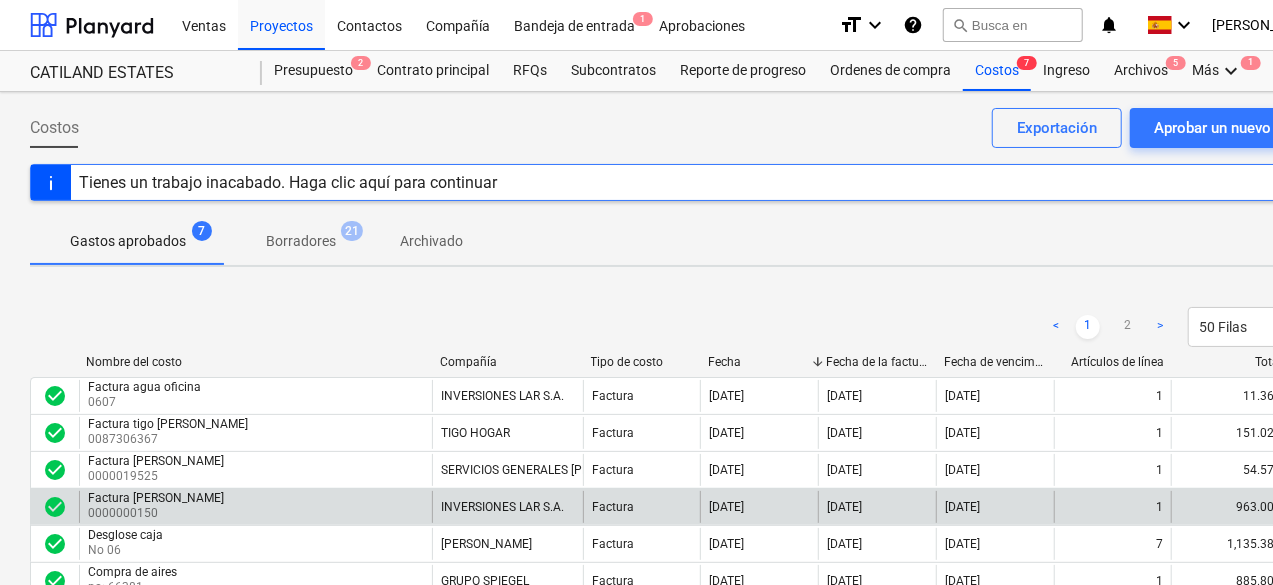 scroll, scrollTop: 200, scrollLeft: 0, axis: vertical 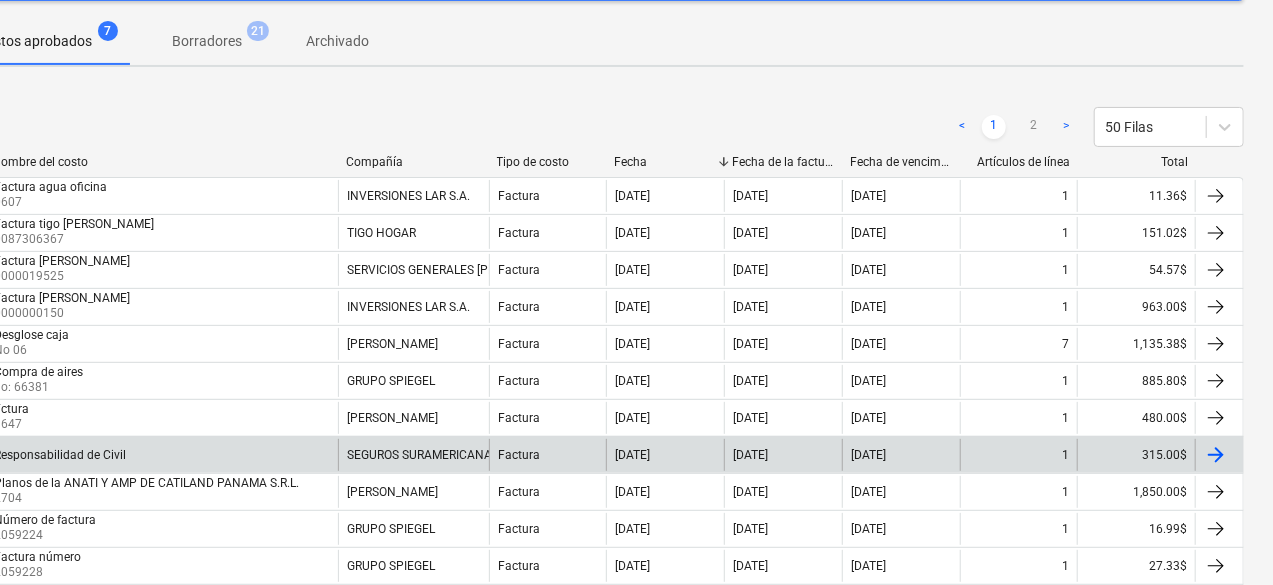 drag, startPoint x: 1150, startPoint y: 447, endPoint x: 1248, endPoint y: 443, distance: 98.0816 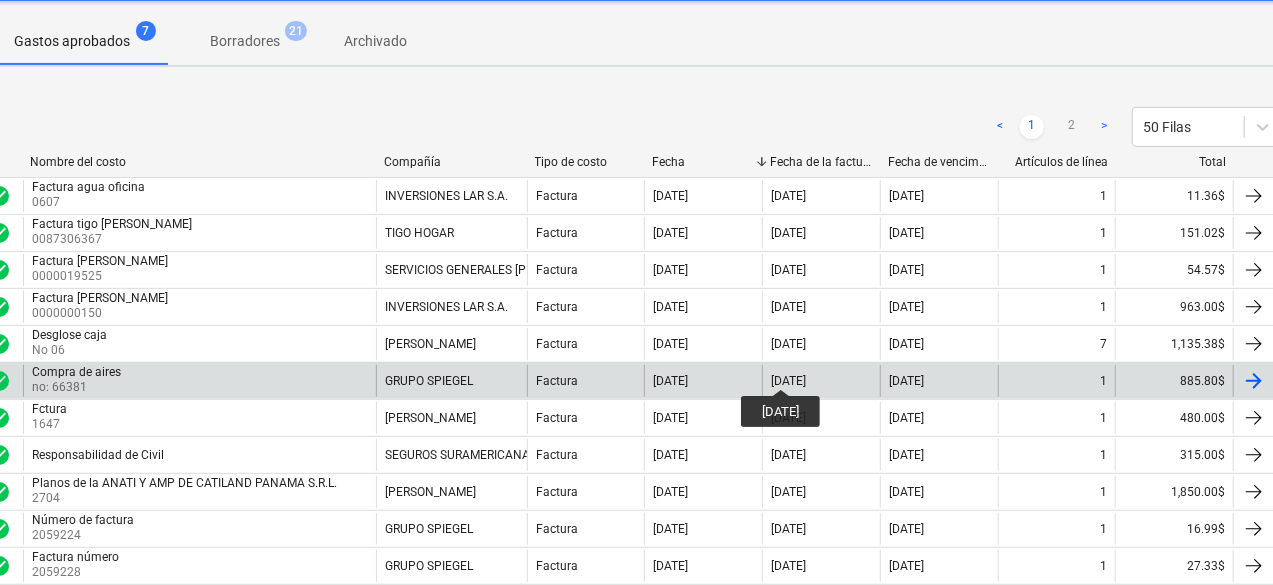 scroll, scrollTop: 200, scrollLeft: 38, axis: both 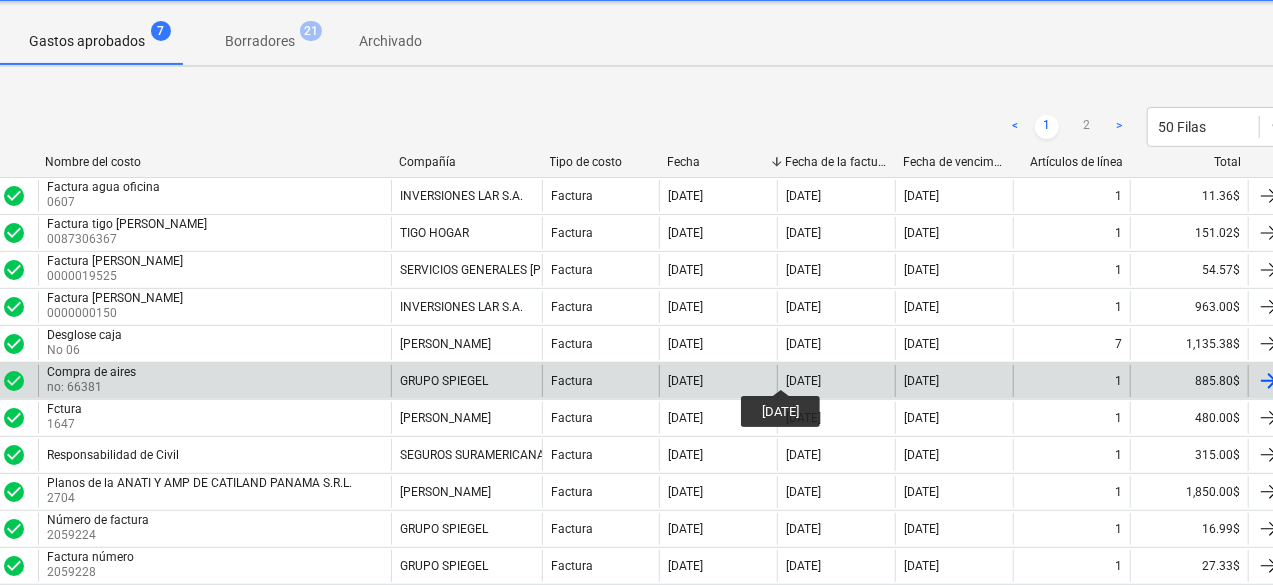 drag, startPoint x: 850, startPoint y: 369, endPoint x: 796, endPoint y: 371, distance: 54.037025 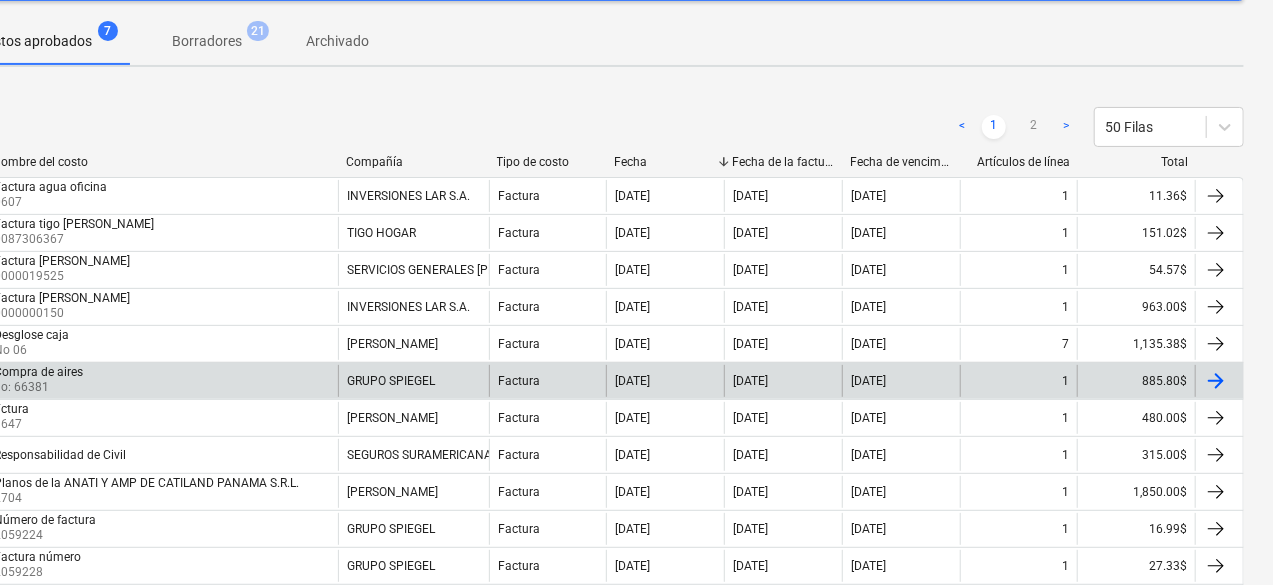 drag, startPoint x: 796, startPoint y: 371, endPoint x: 868, endPoint y: 371, distance: 72 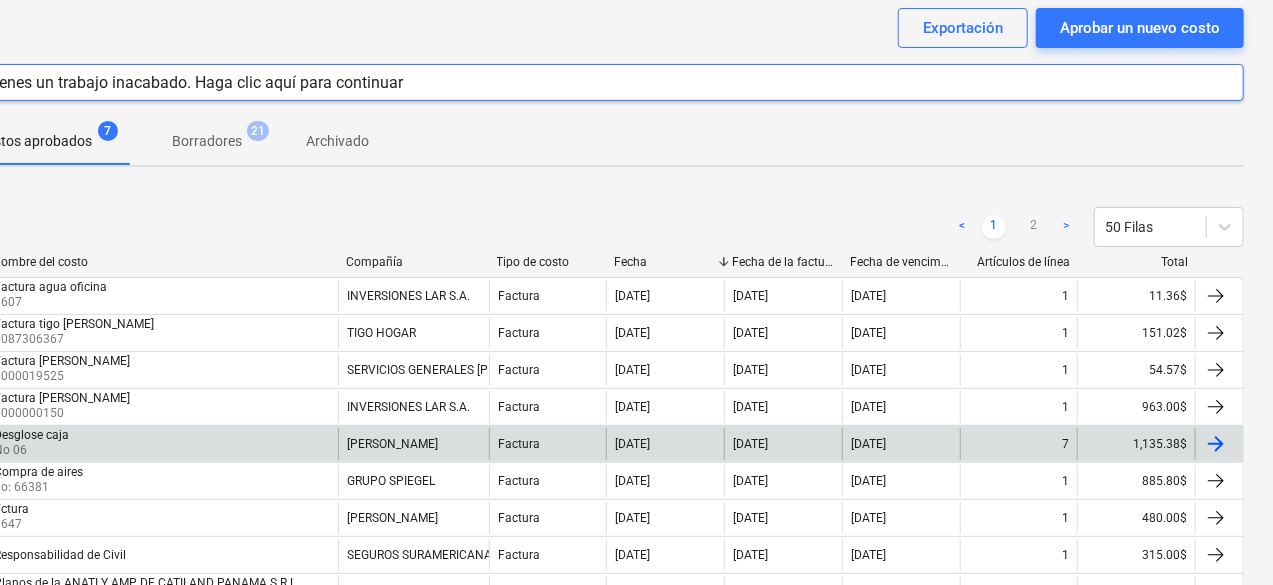 scroll, scrollTop: 200, scrollLeft: 94, axis: both 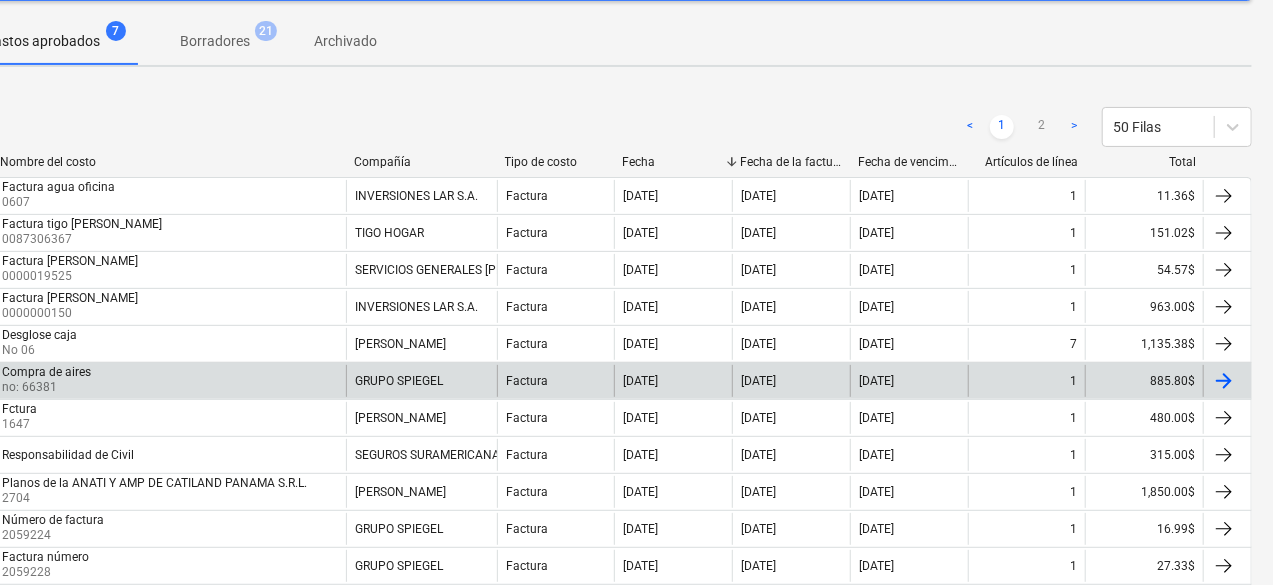 drag, startPoint x: 825, startPoint y: 376, endPoint x: 794, endPoint y: 379, distance: 31.144823 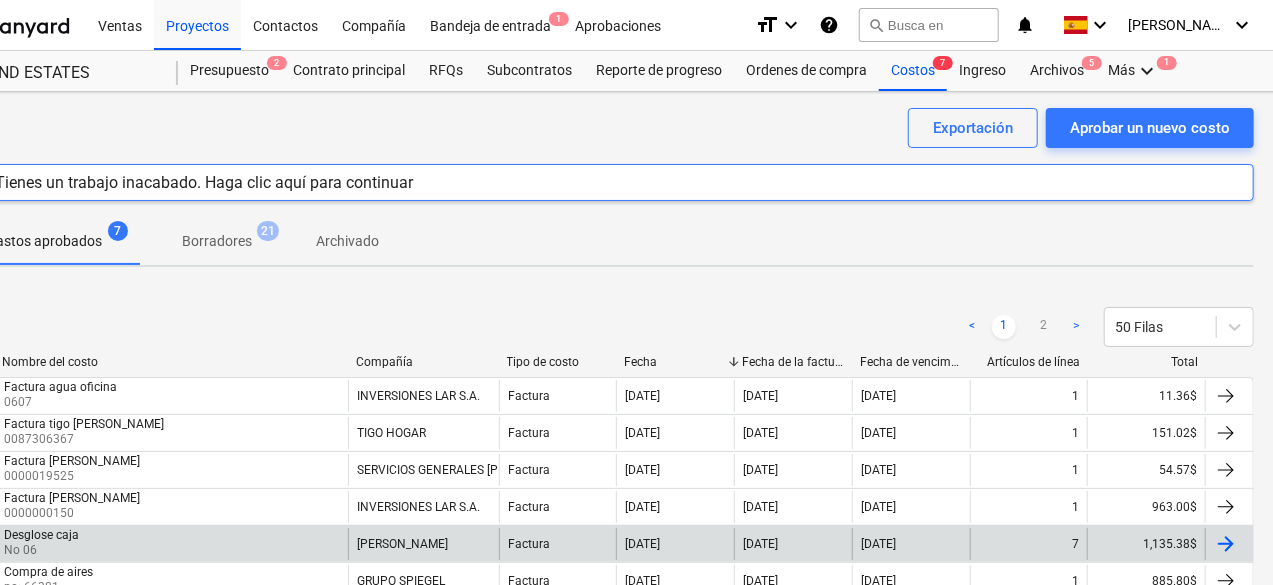 scroll, scrollTop: 300, scrollLeft: 84, axis: both 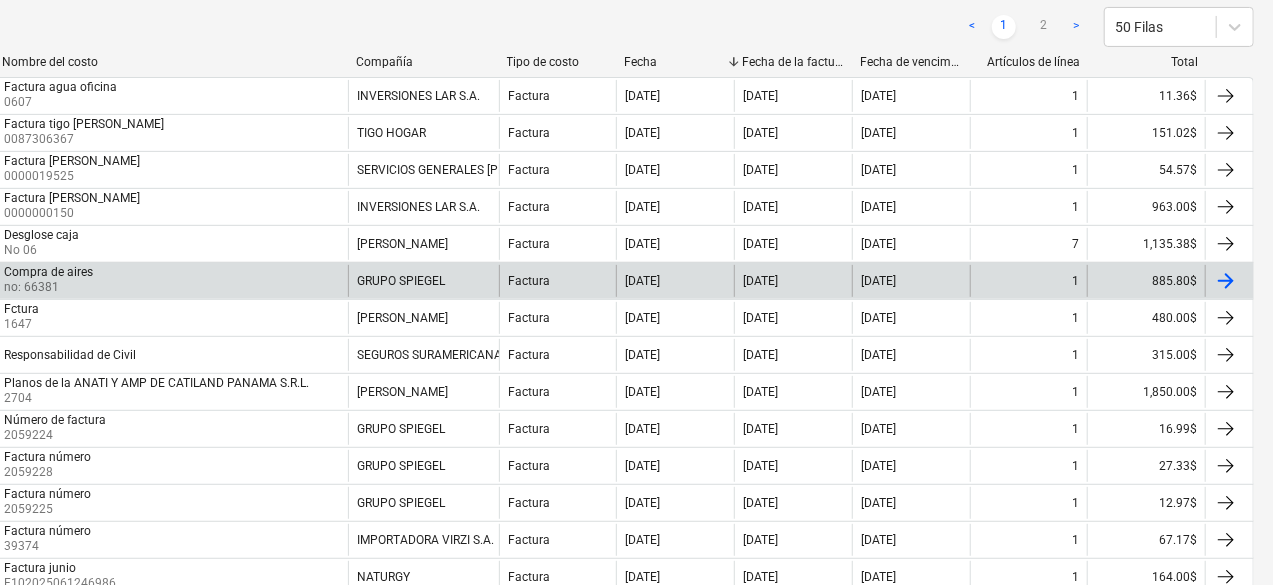 click on "[DATE]" at bounding box center [793, 281] 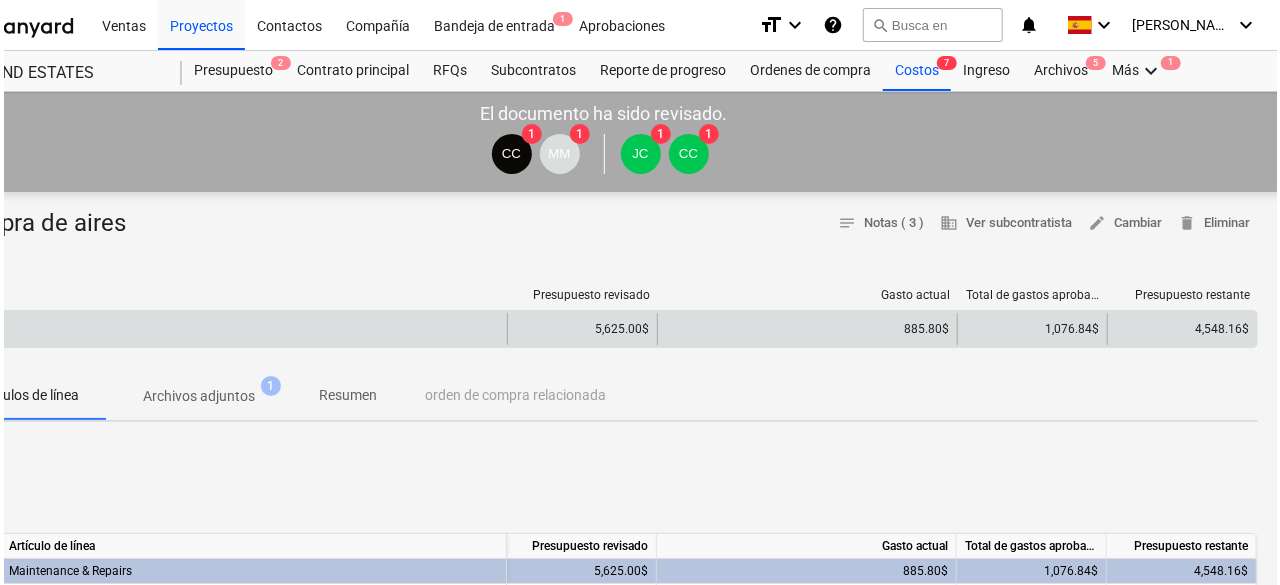 scroll, scrollTop: 200, scrollLeft: 84, axis: both 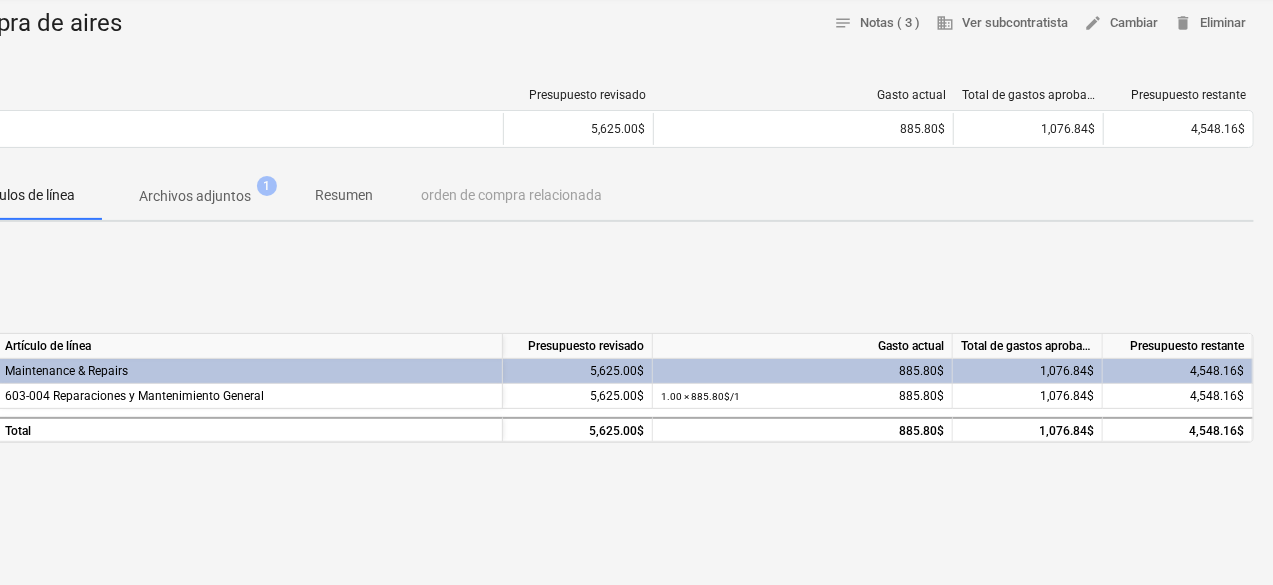 click on "Archivos adjuntos" at bounding box center [195, 196] 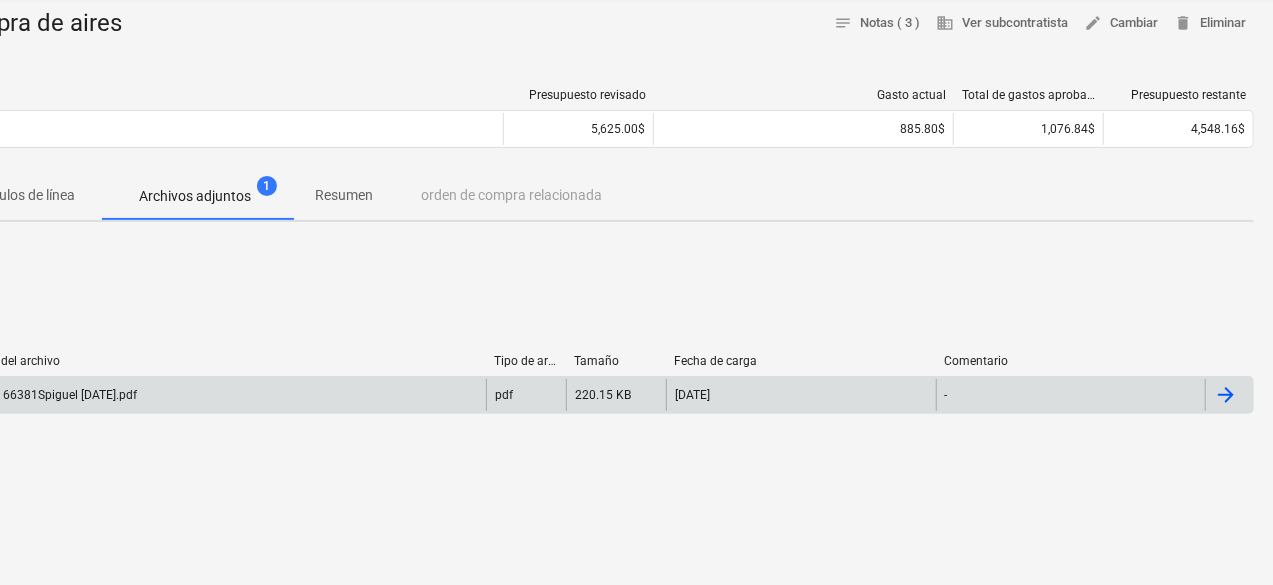 click on "pdf" at bounding box center [526, 395] 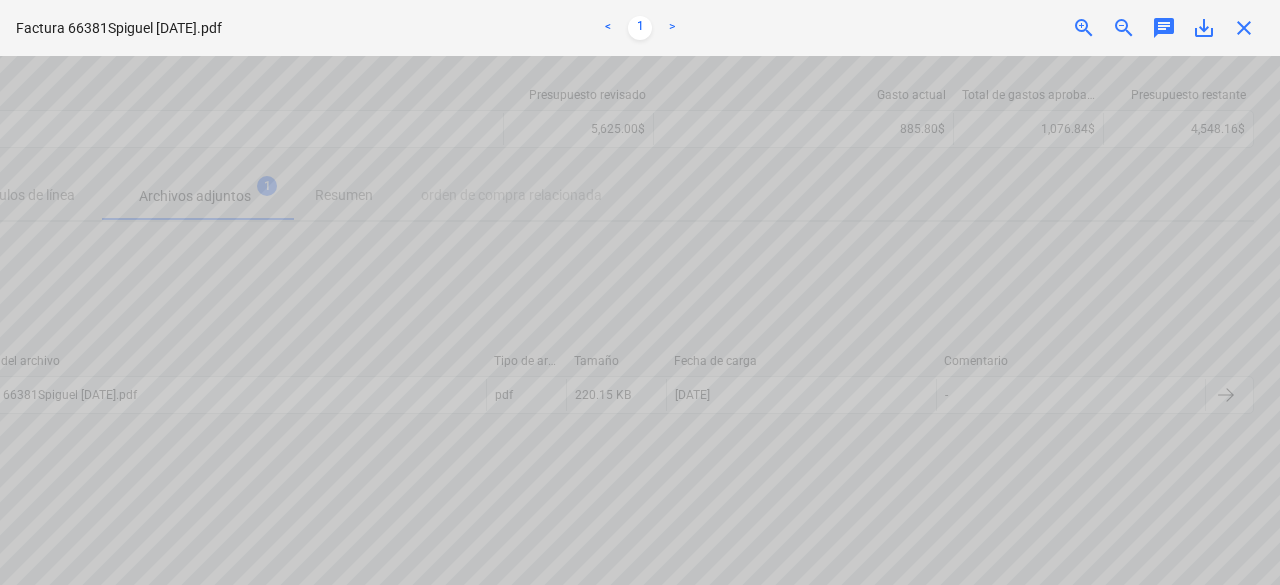 scroll, scrollTop: 547, scrollLeft: 64, axis: both 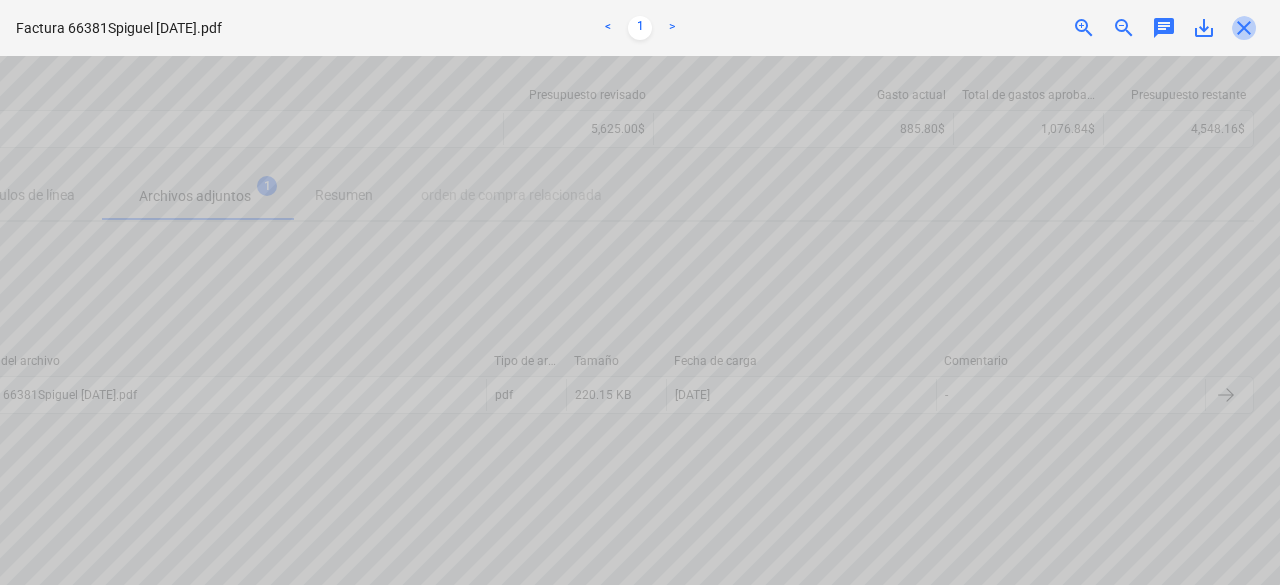 click on "close" at bounding box center [1244, 28] 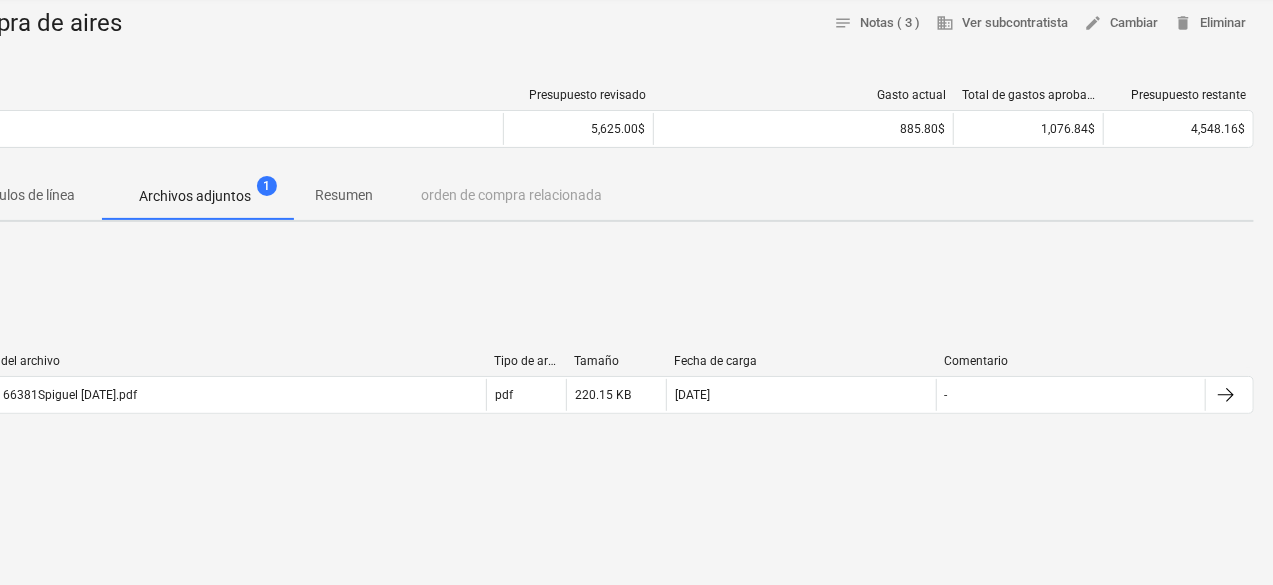 scroll, scrollTop: 0, scrollLeft: 84, axis: horizontal 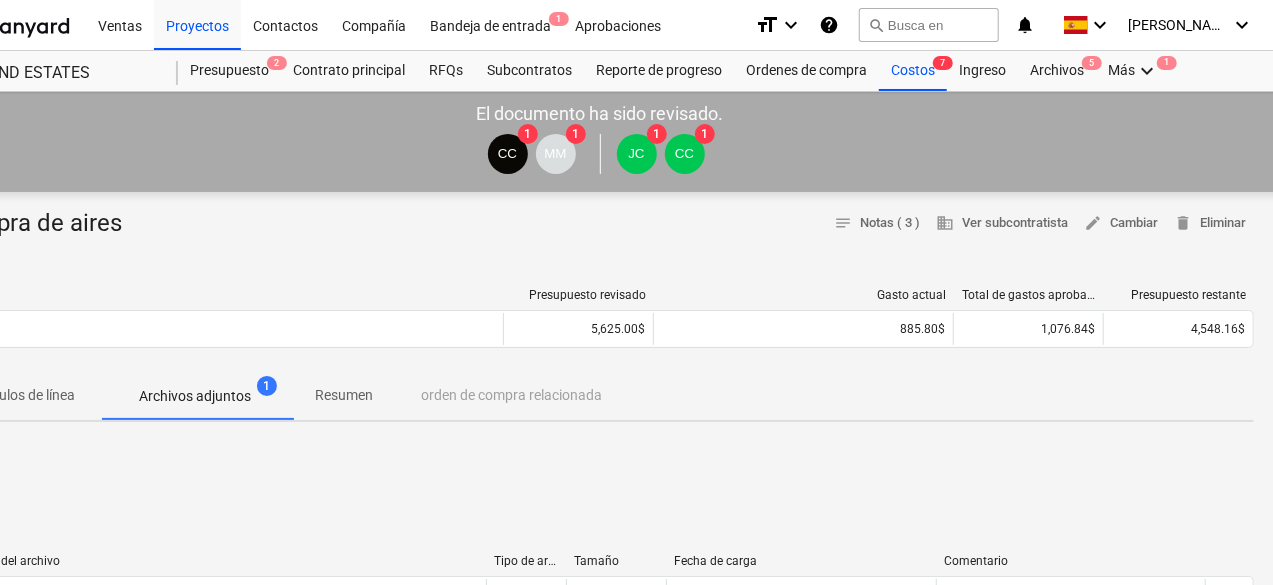 click on "Artículos de línea" at bounding box center (22, 395) 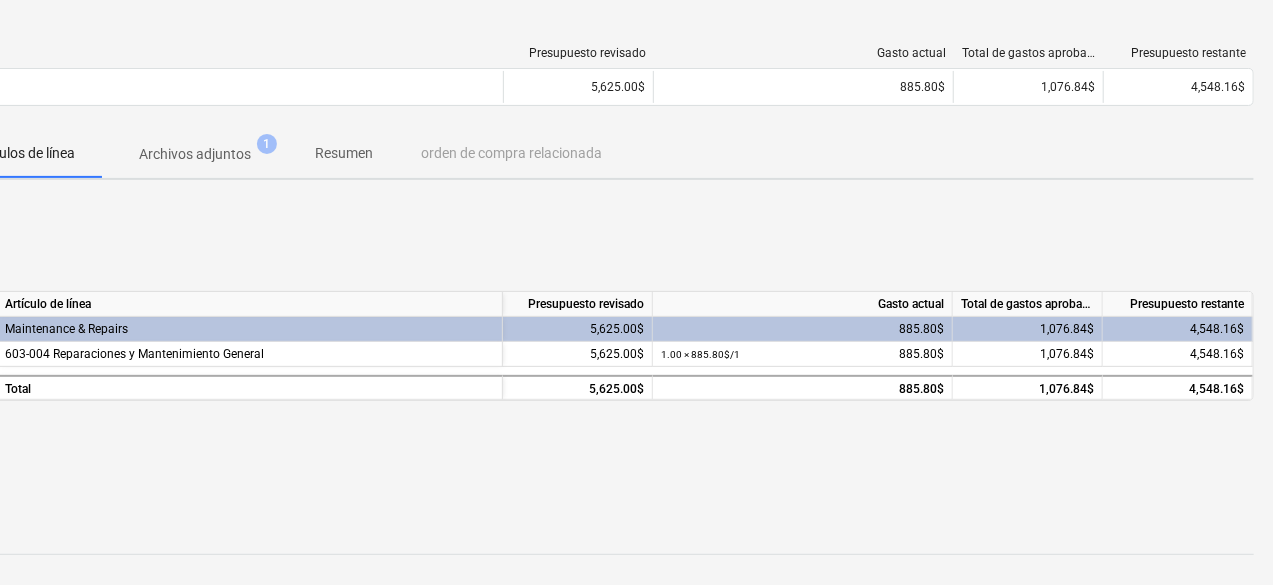 scroll, scrollTop: 240, scrollLeft: 84, axis: both 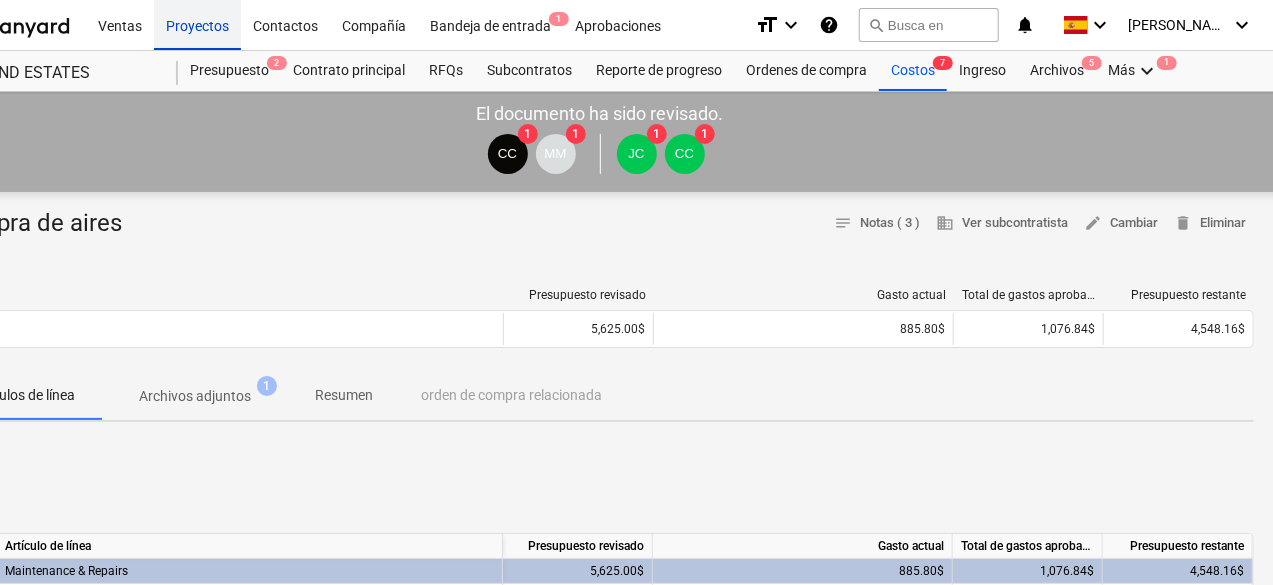 click on "Proyectos" at bounding box center [197, 24] 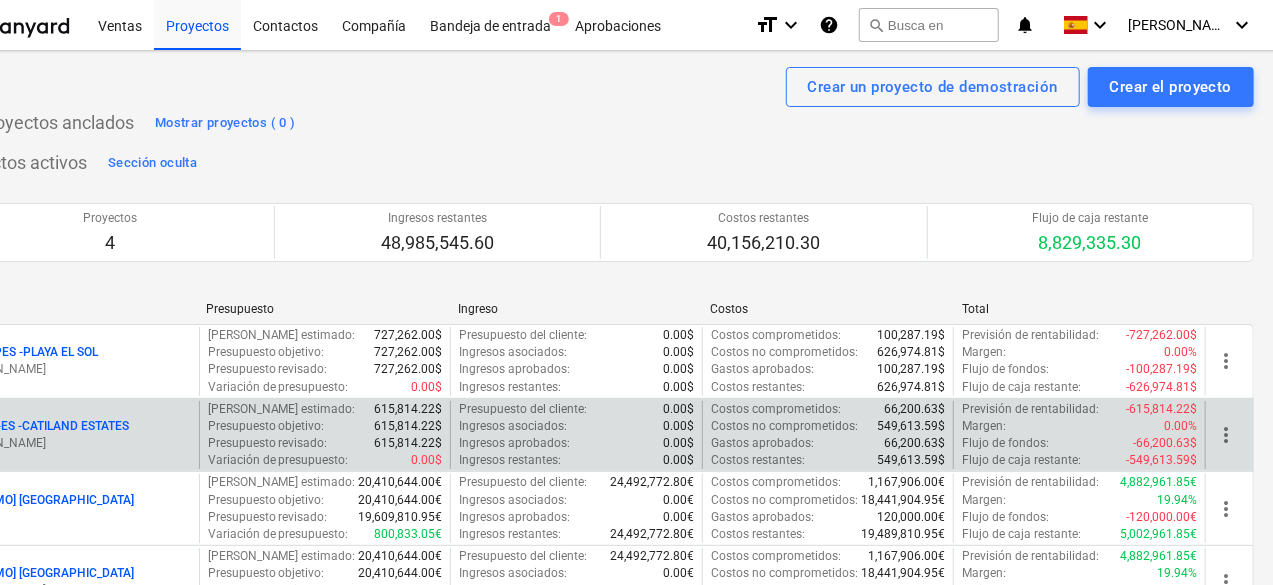 click on "12  CL-ES -  CATILAND ESTATES" at bounding box center (73, 426) 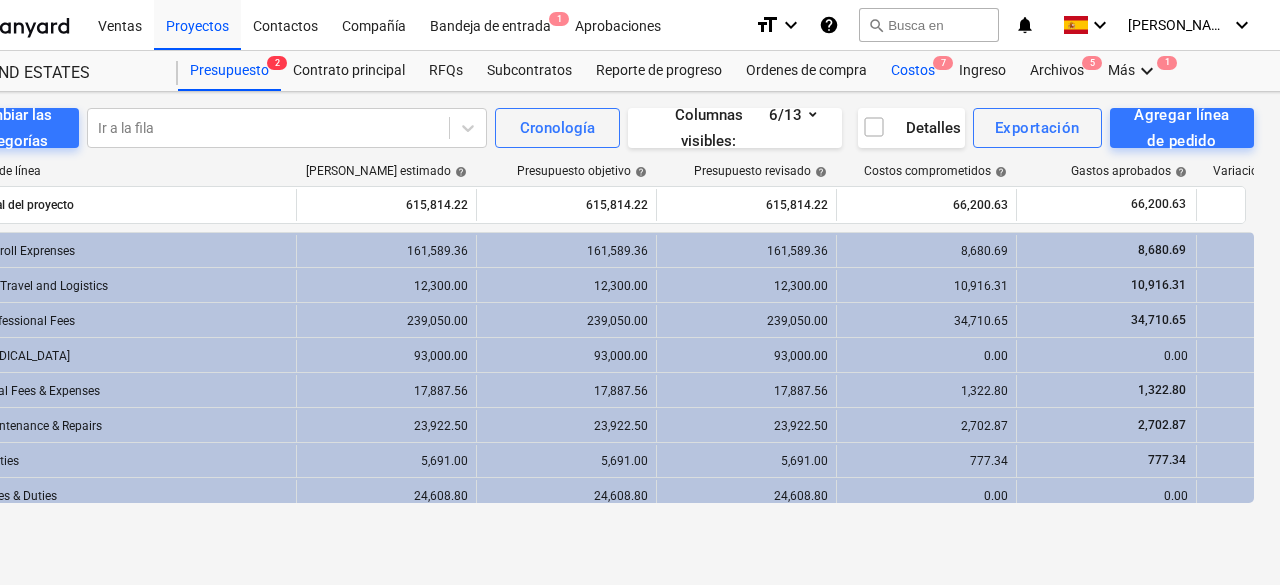 click on "Costos 7" at bounding box center (913, 71) 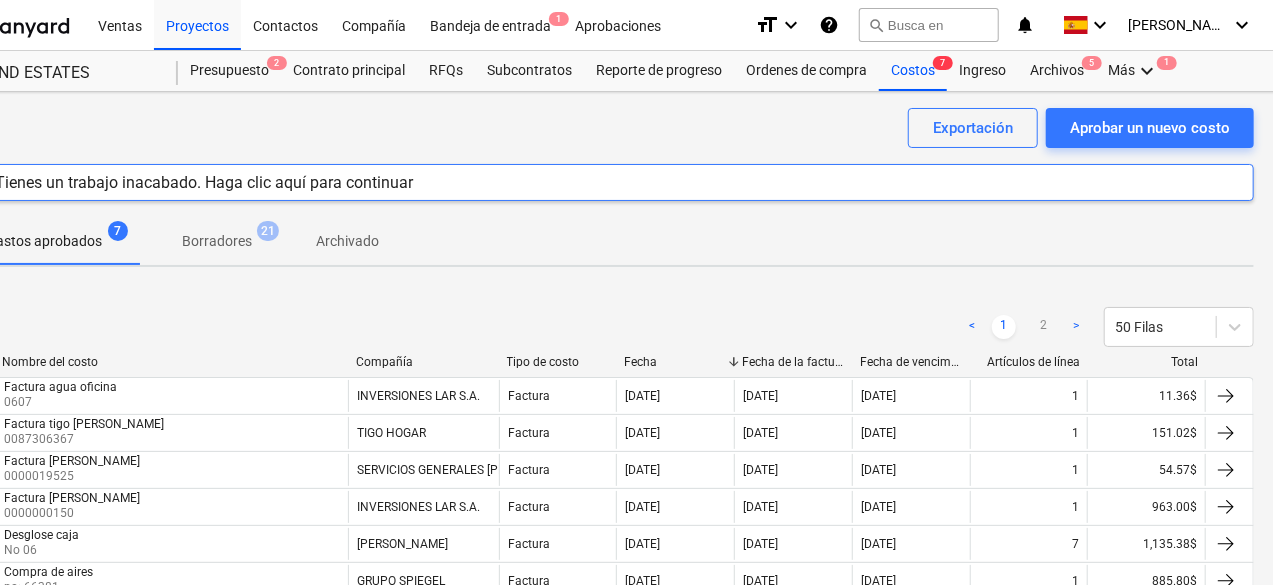 scroll, scrollTop: 200, scrollLeft: 84, axis: both 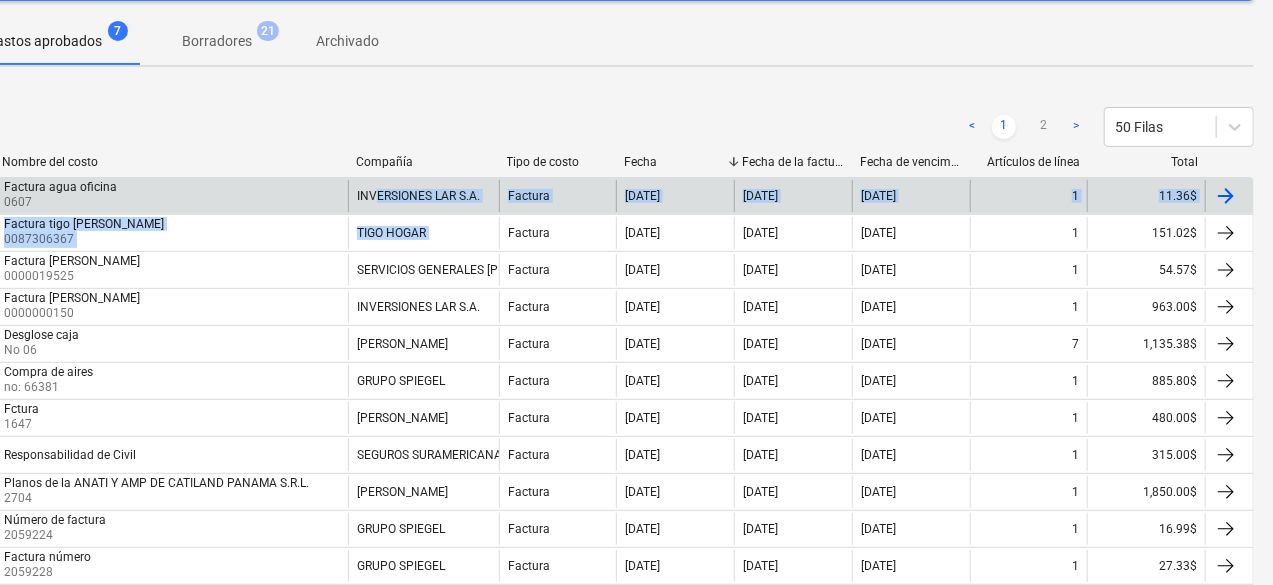 drag, startPoint x: 375, startPoint y: 211, endPoint x: 505, endPoint y: 210, distance: 130.00385 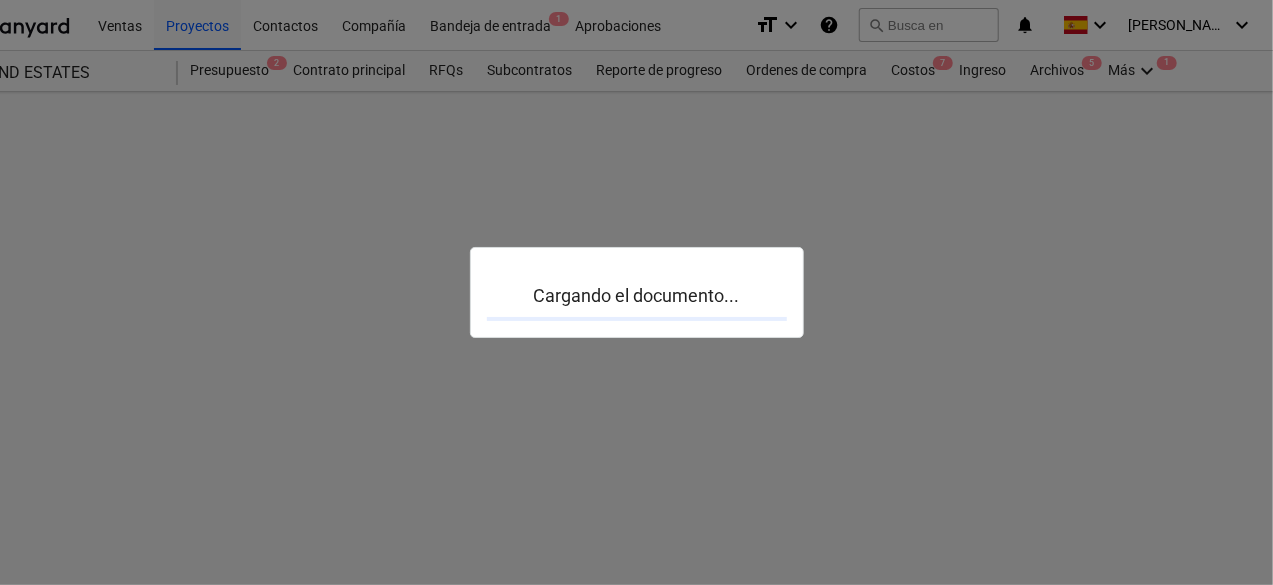 scroll, scrollTop: 0, scrollLeft: 84, axis: horizontal 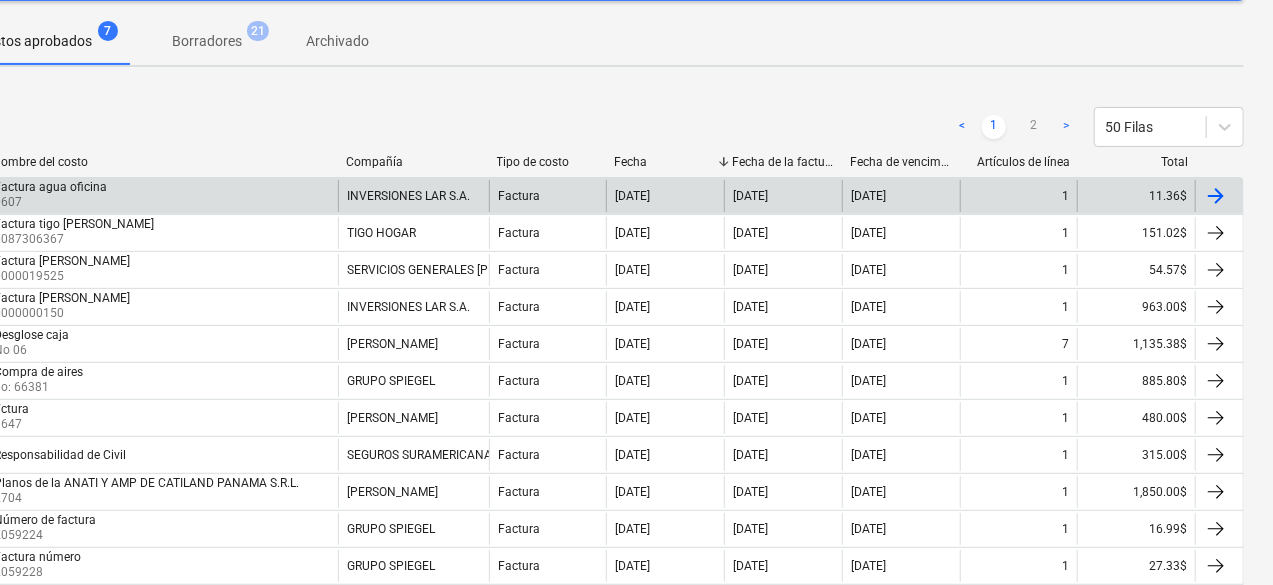 drag, startPoint x: 425, startPoint y: 121, endPoint x: 370, endPoint y: 113, distance: 55.578773 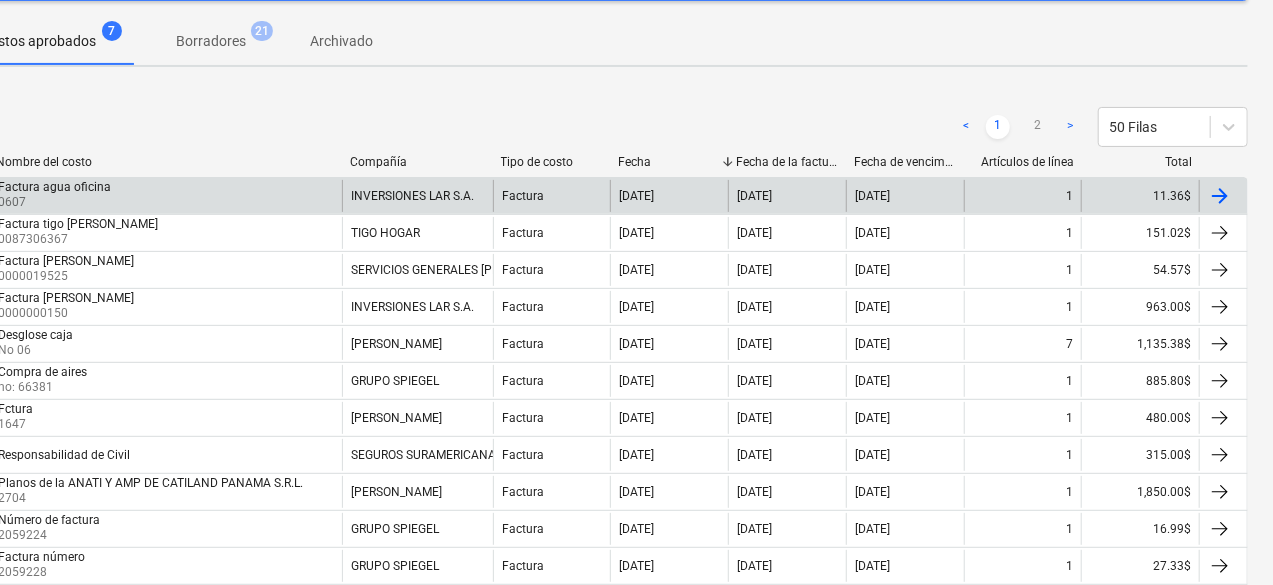 drag, startPoint x: 173, startPoint y: 104, endPoint x: 138, endPoint y: 118, distance: 37.696156 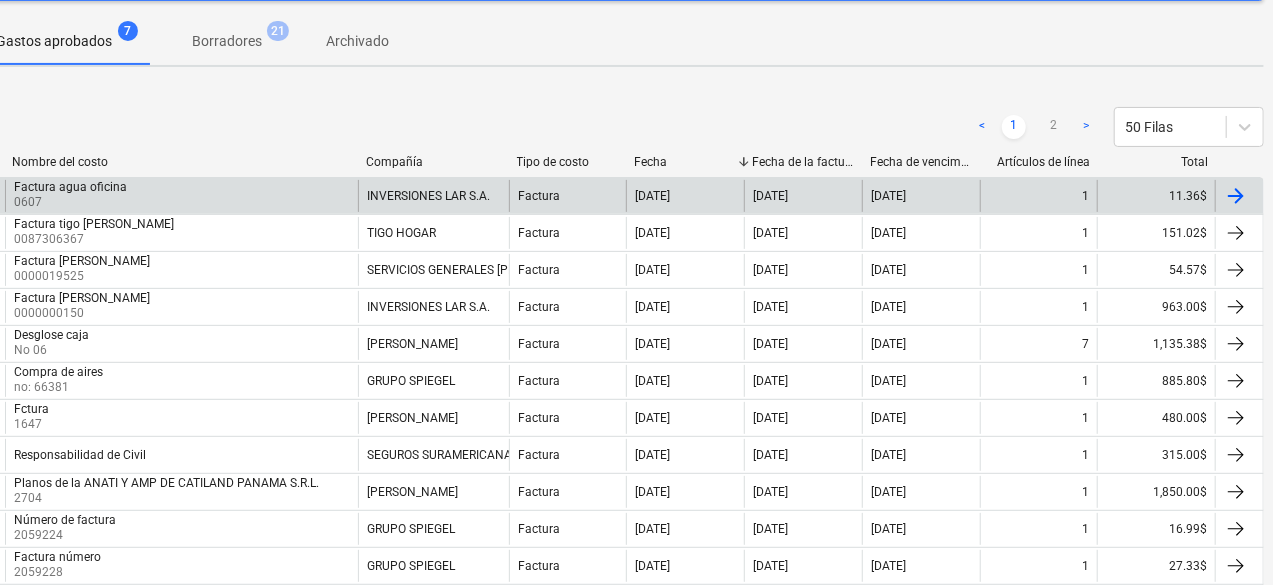 scroll, scrollTop: 200, scrollLeft: 18, axis: both 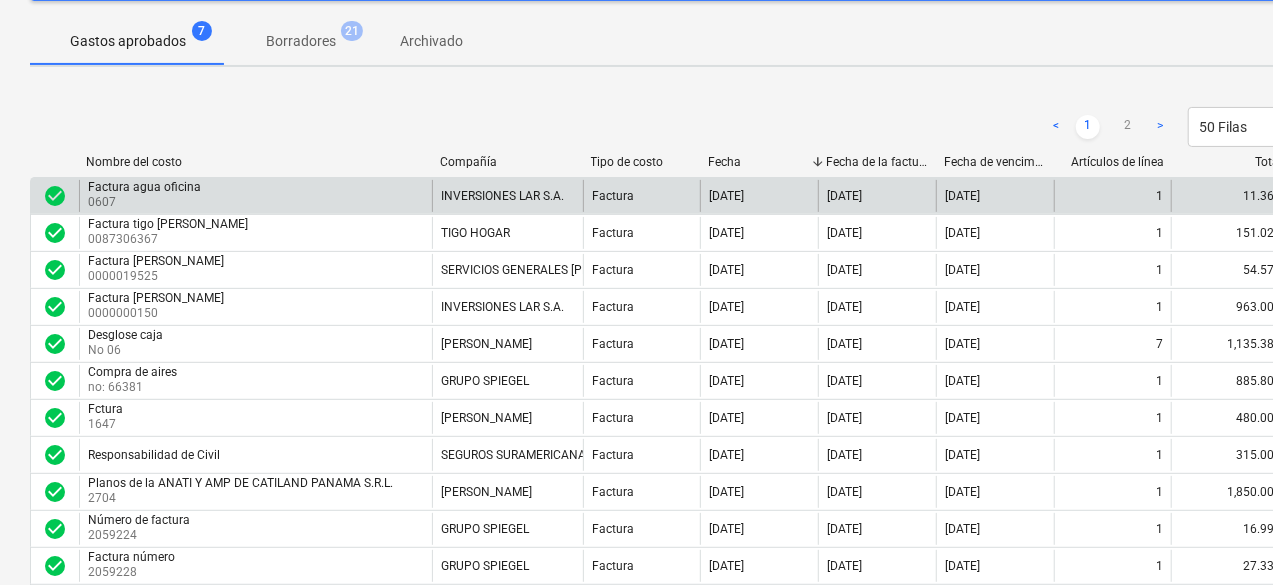 drag, startPoint x: 341, startPoint y: 123, endPoint x: 206, endPoint y: 113, distance: 135.36986 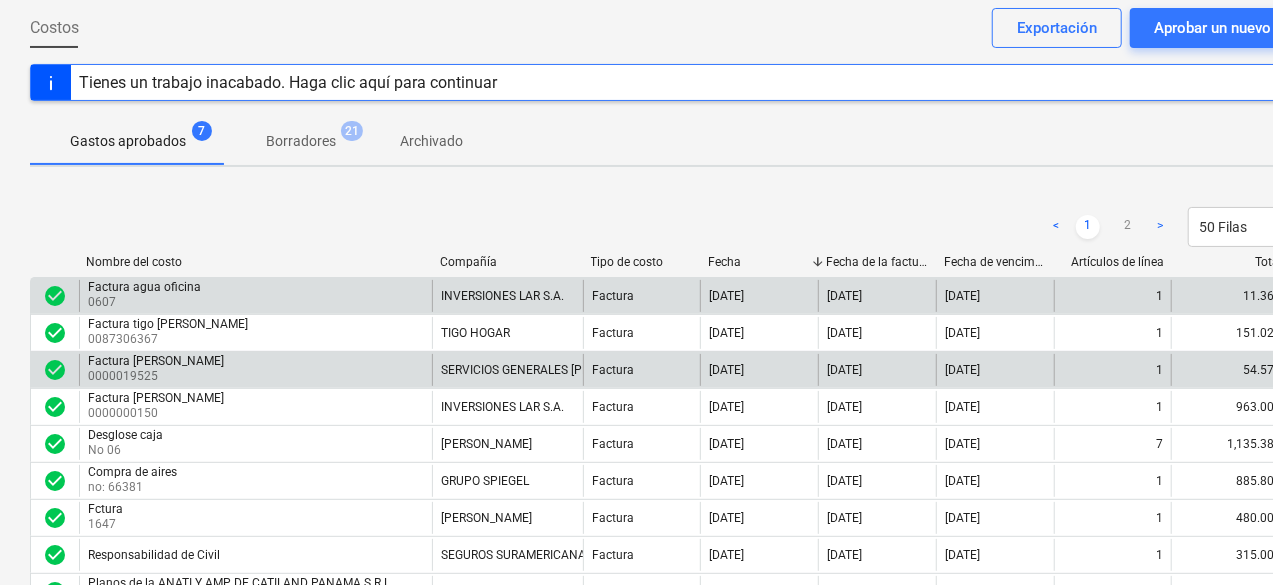 scroll, scrollTop: 0, scrollLeft: 0, axis: both 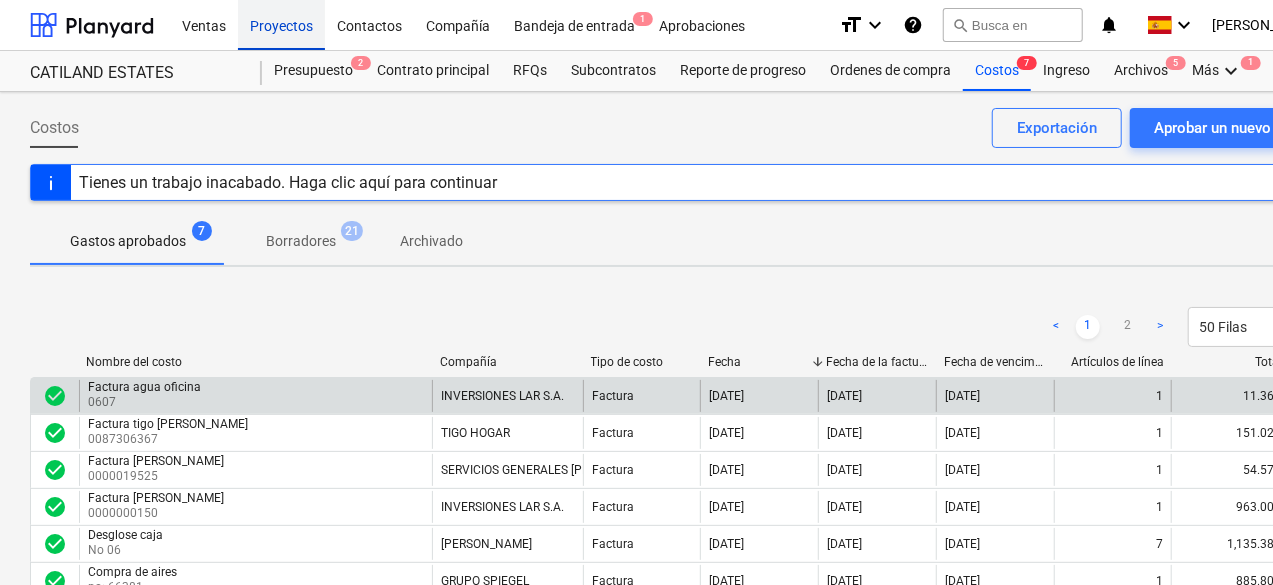 click on "Proyectos" at bounding box center (281, 24) 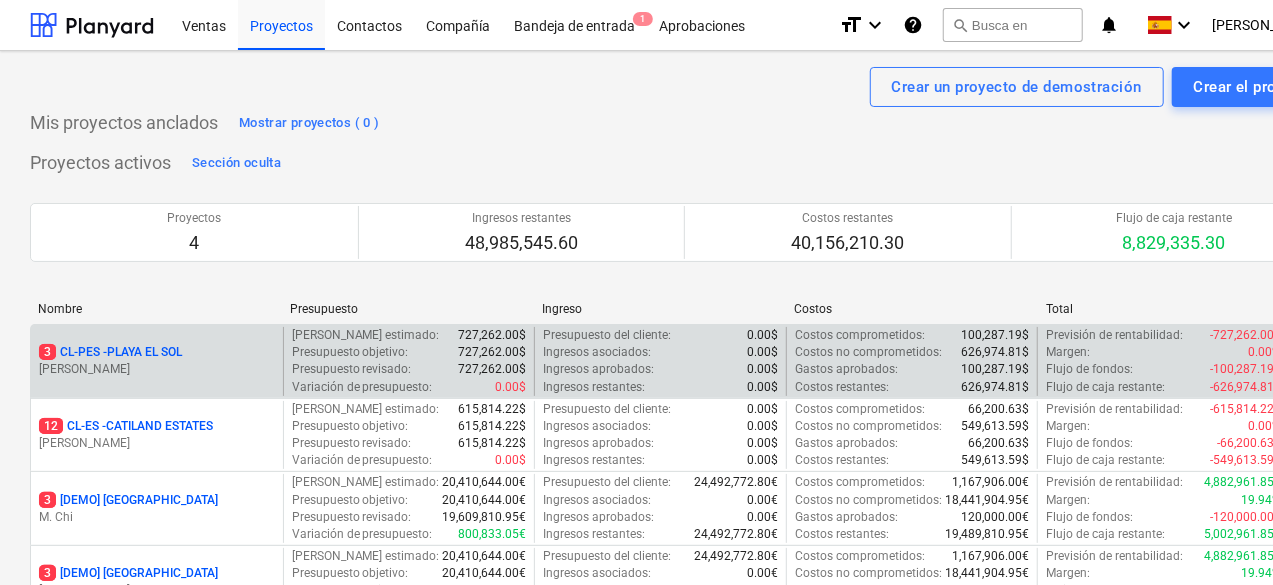 click on "[PERSON_NAME]" at bounding box center (157, 369) 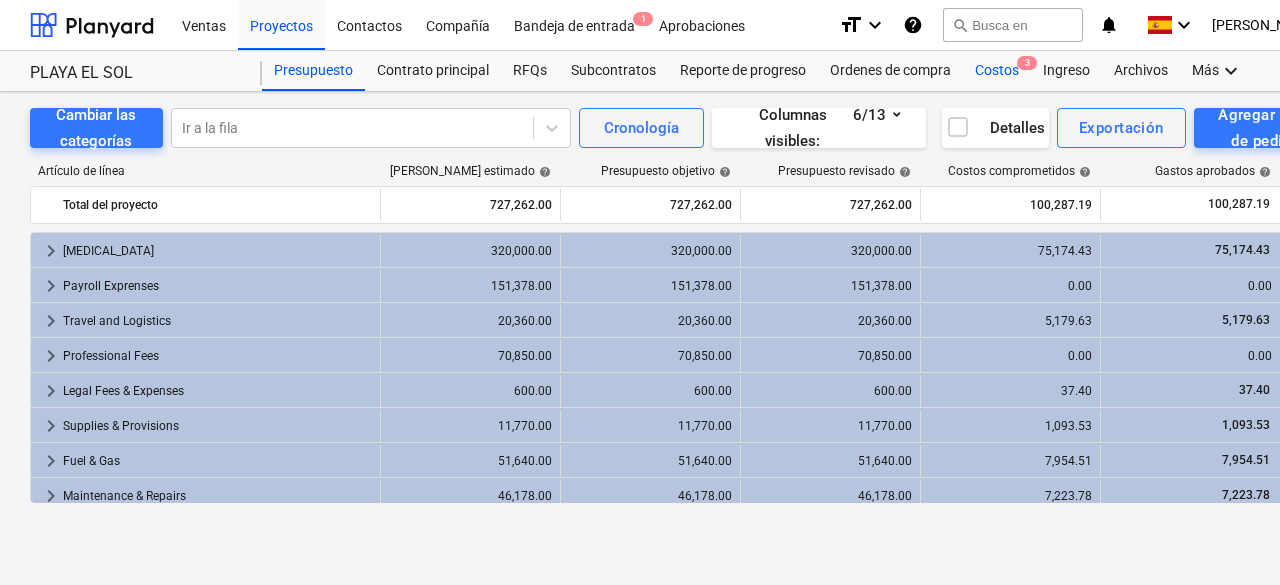 click on "3" at bounding box center [1027, 63] 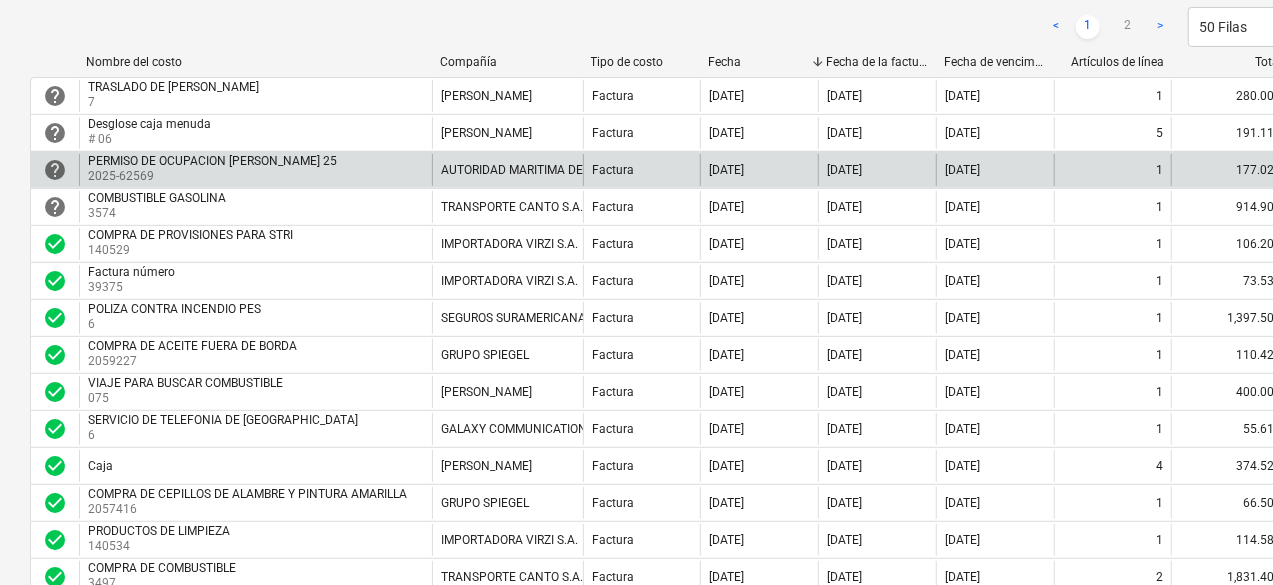 scroll, scrollTop: 200, scrollLeft: 0, axis: vertical 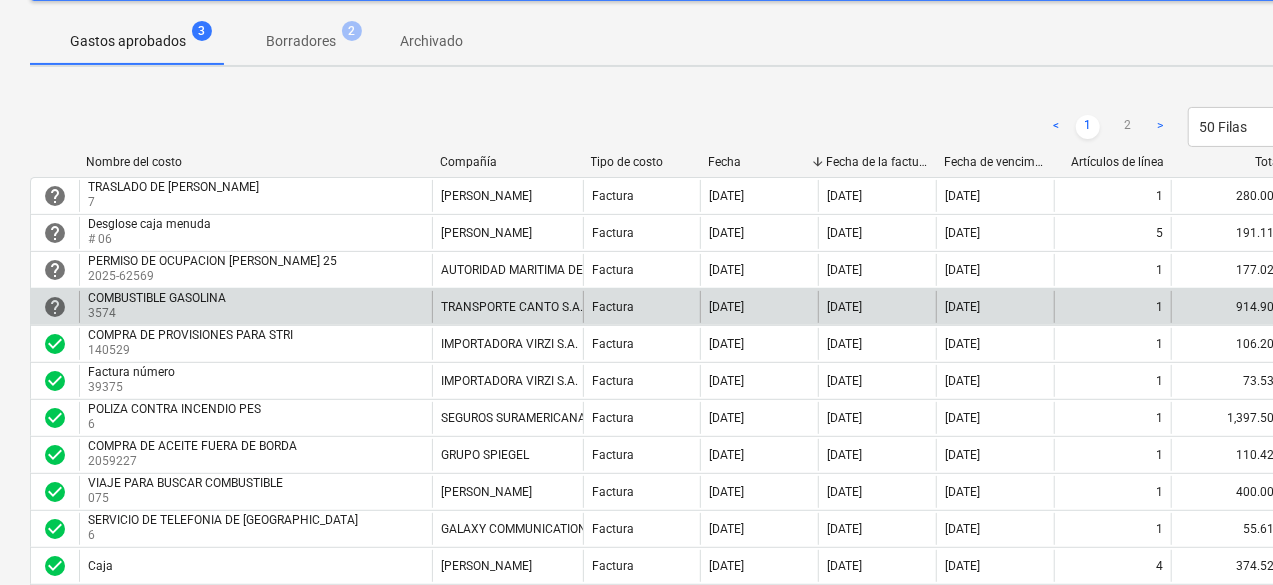 click on "[DATE]" at bounding box center (995, 307) 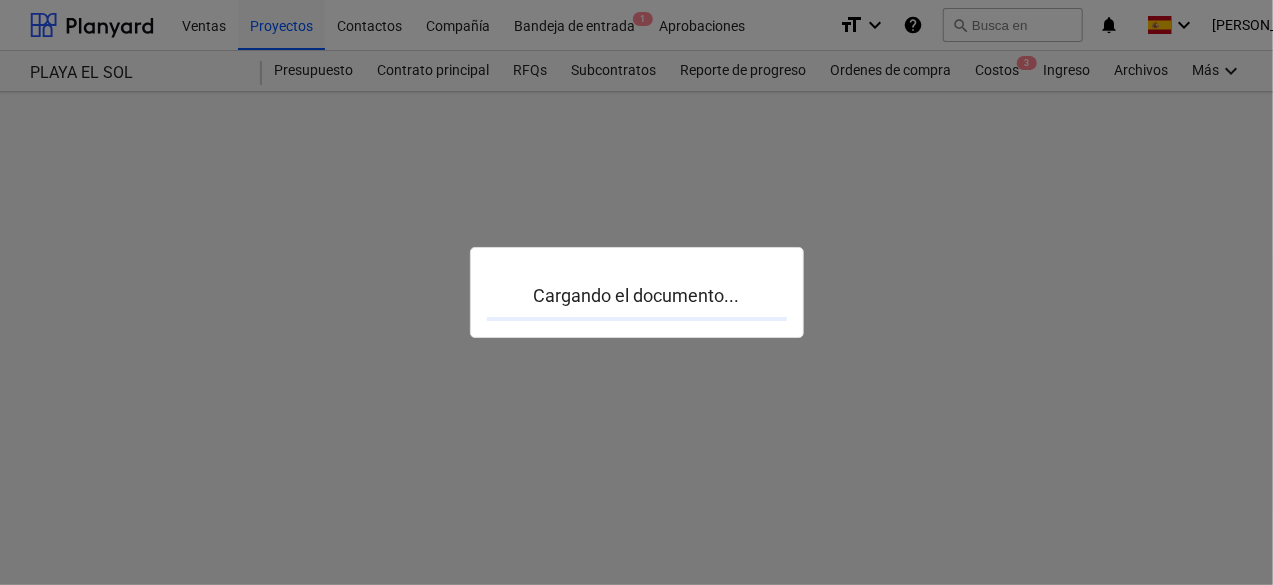 scroll, scrollTop: 0, scrollLeft: 0, axis: both 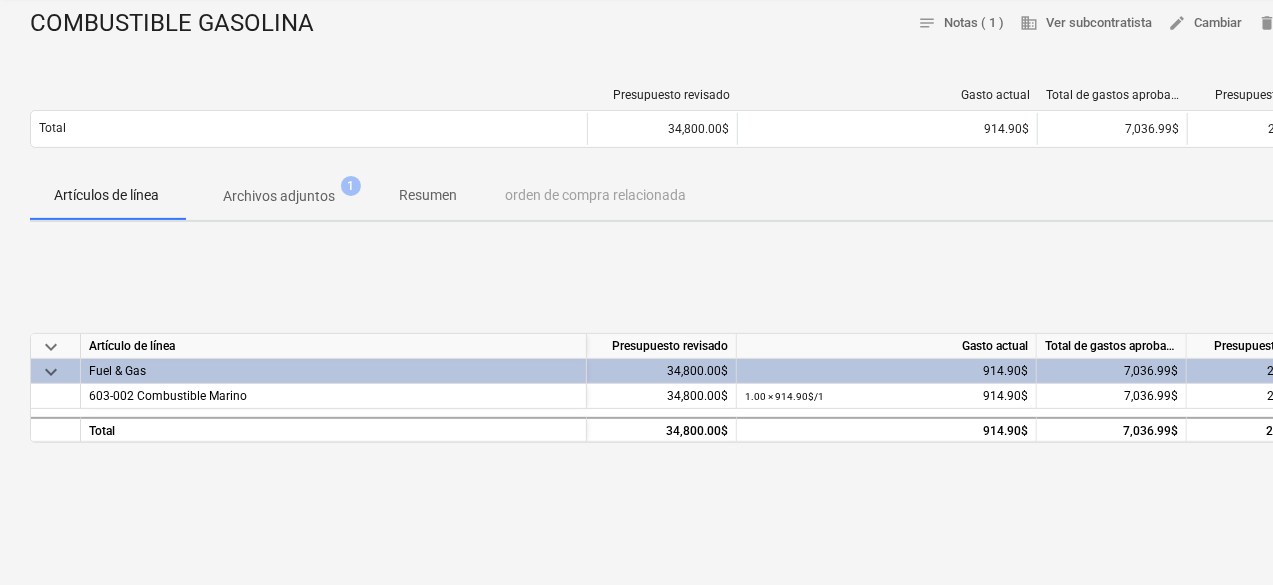 click on "Archivos adjuntos" at bounding box center [279, 196] 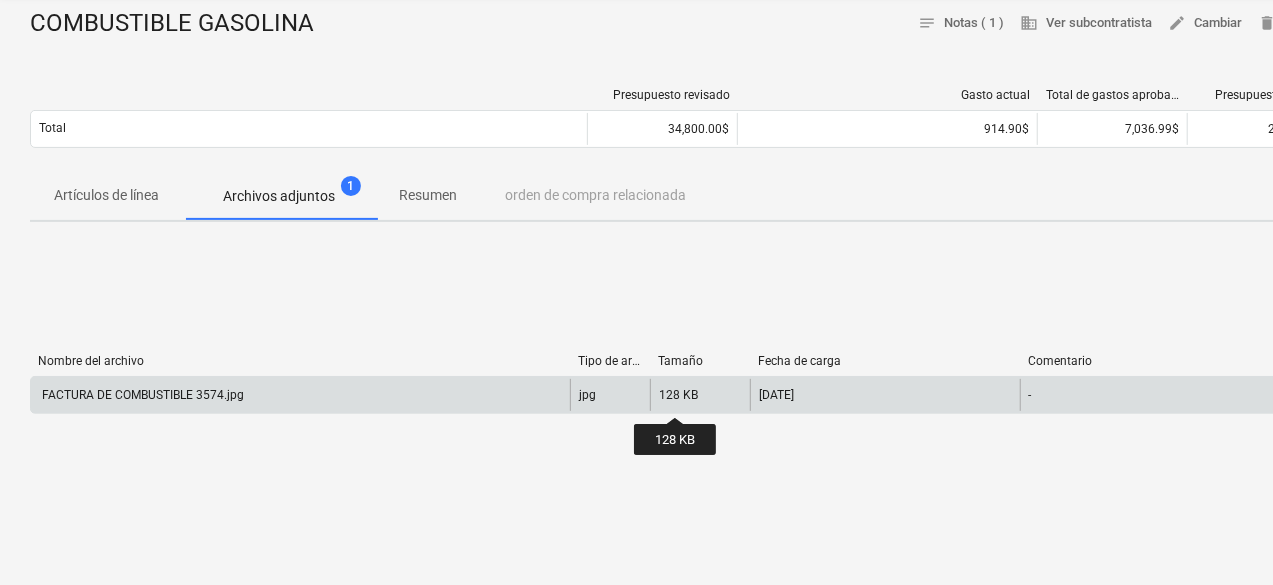 click on "128 KB" at bounding box center (678, 395) 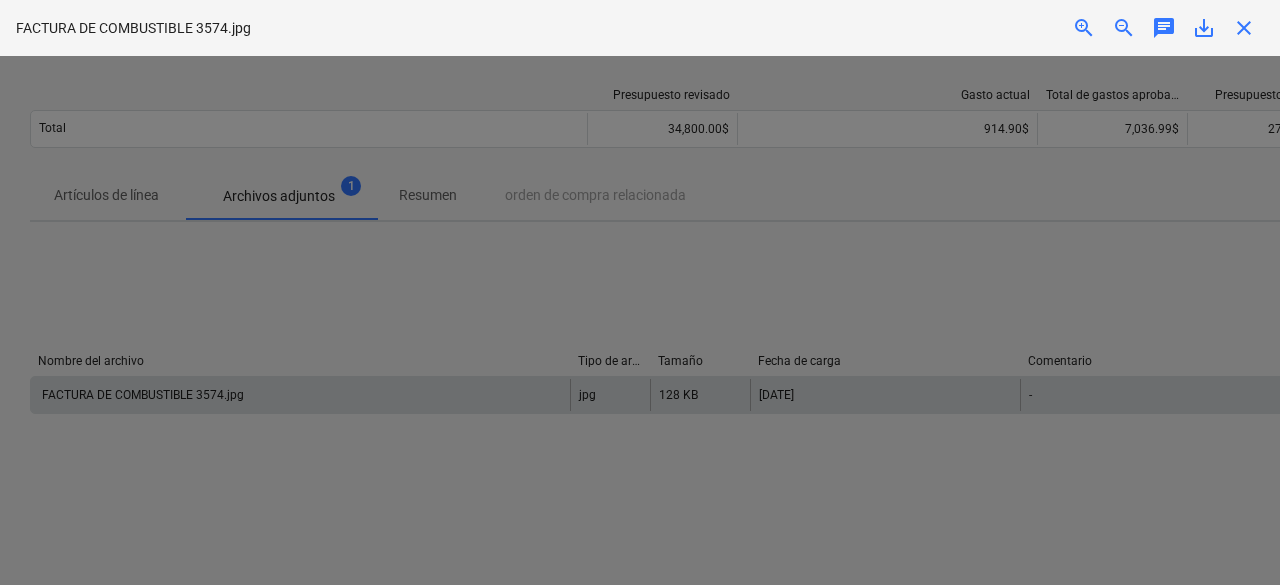 scroll, scrollTop: 400, scrollLeft: 0, axis: vertical 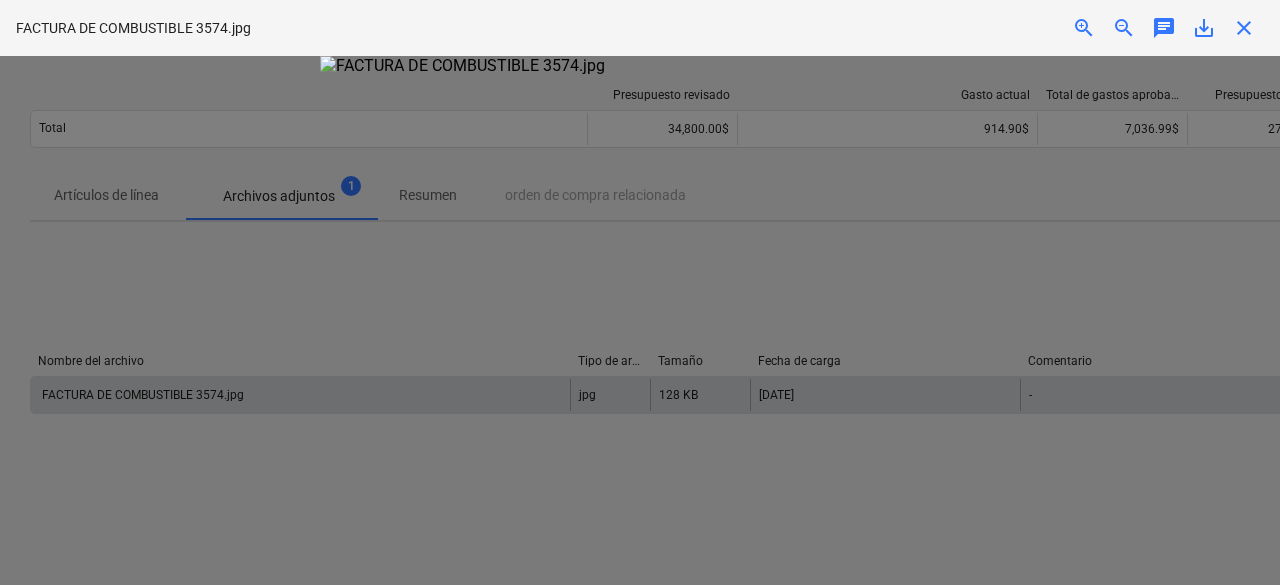 click on "close" at bounding box center [1244, 28] 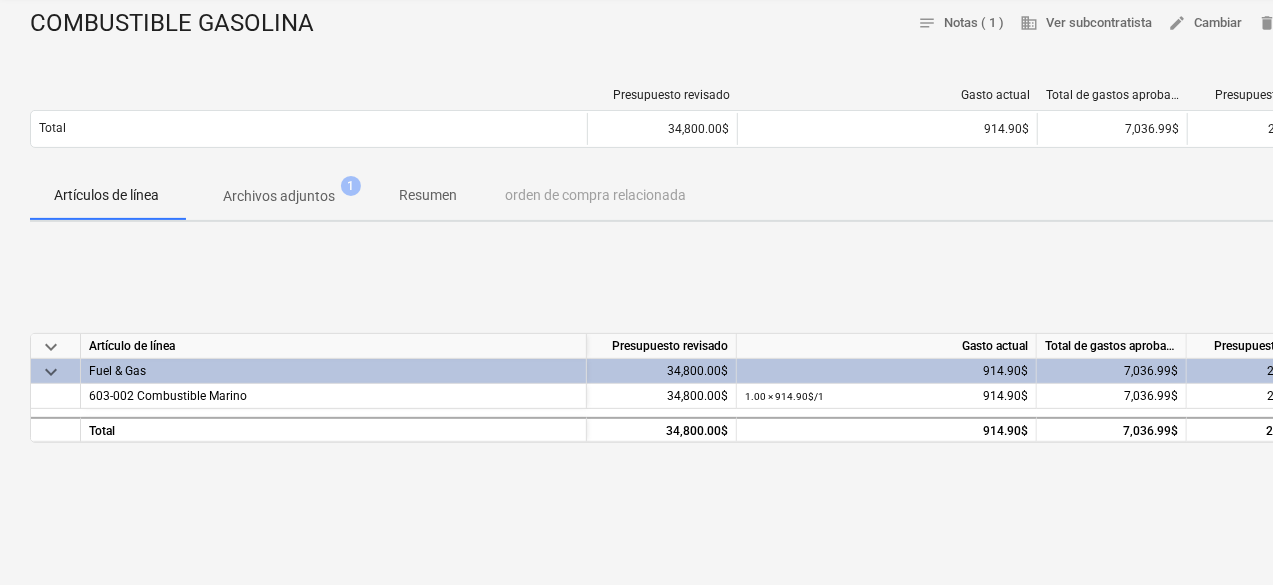 scroll, scrollTop: 0, scrollLeft: 0, axis: both 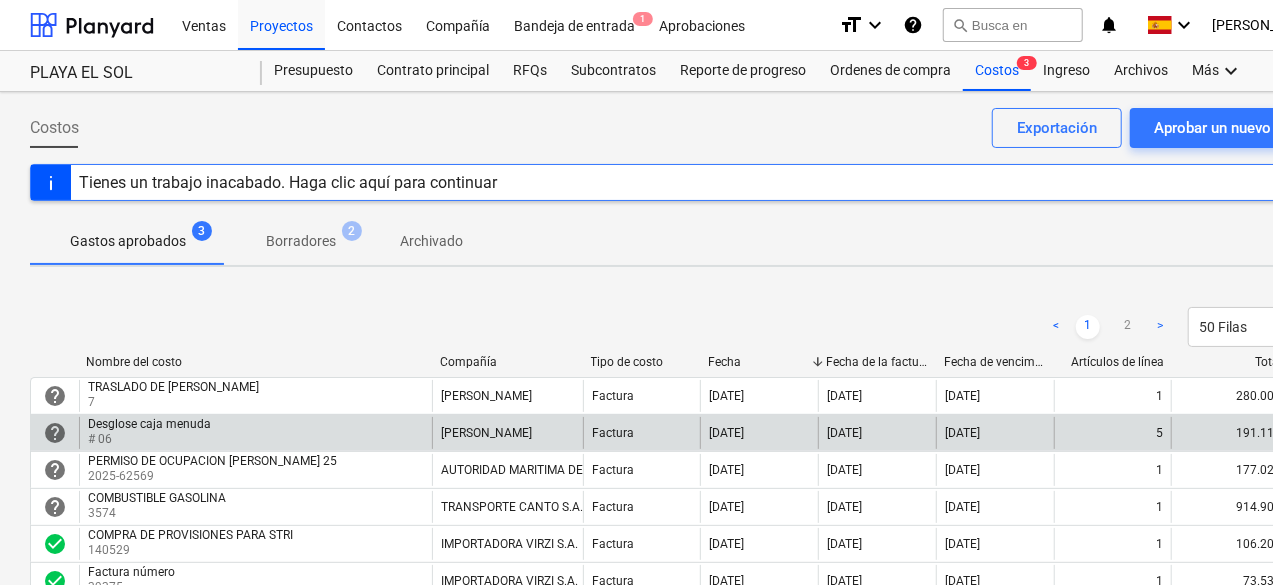 click on "[PERSON_NAME]" at bounding box center (507, 433) 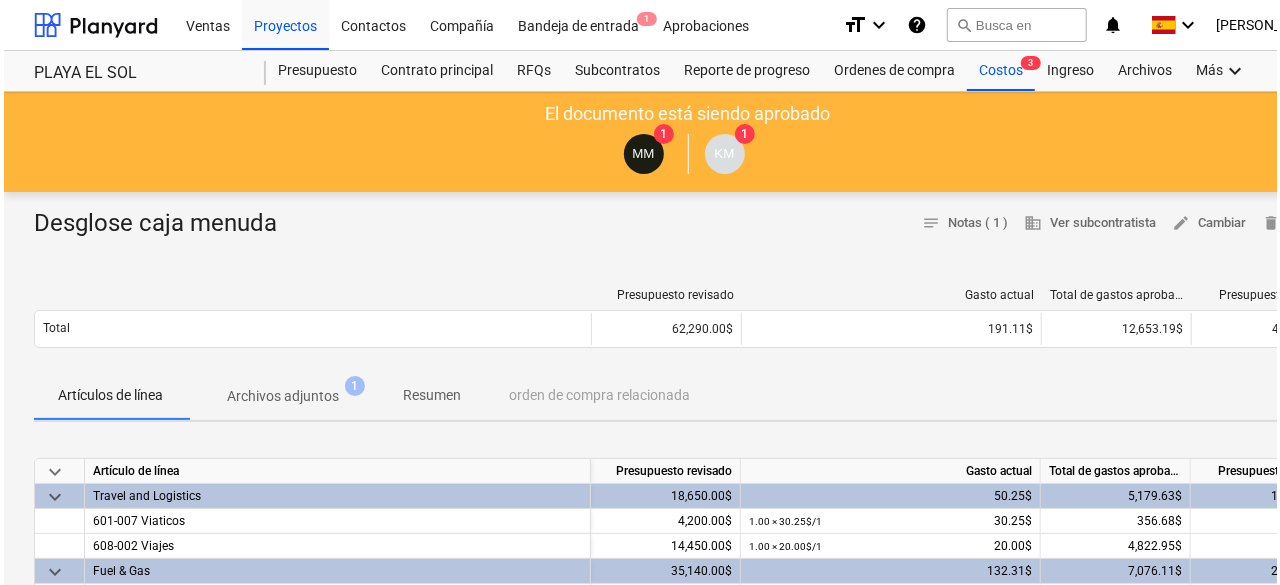 scroll, scrollTop: 200, scrollLeft: 0, axis: vertical 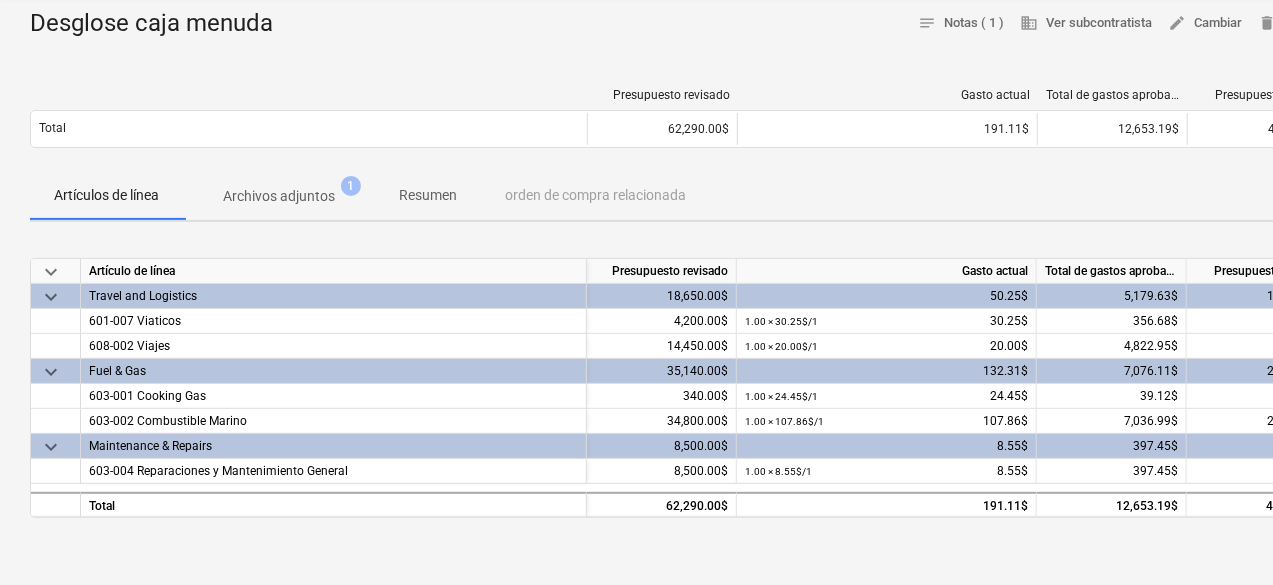 click on "Archivos adjuntos" at bounding box center (279, 196) 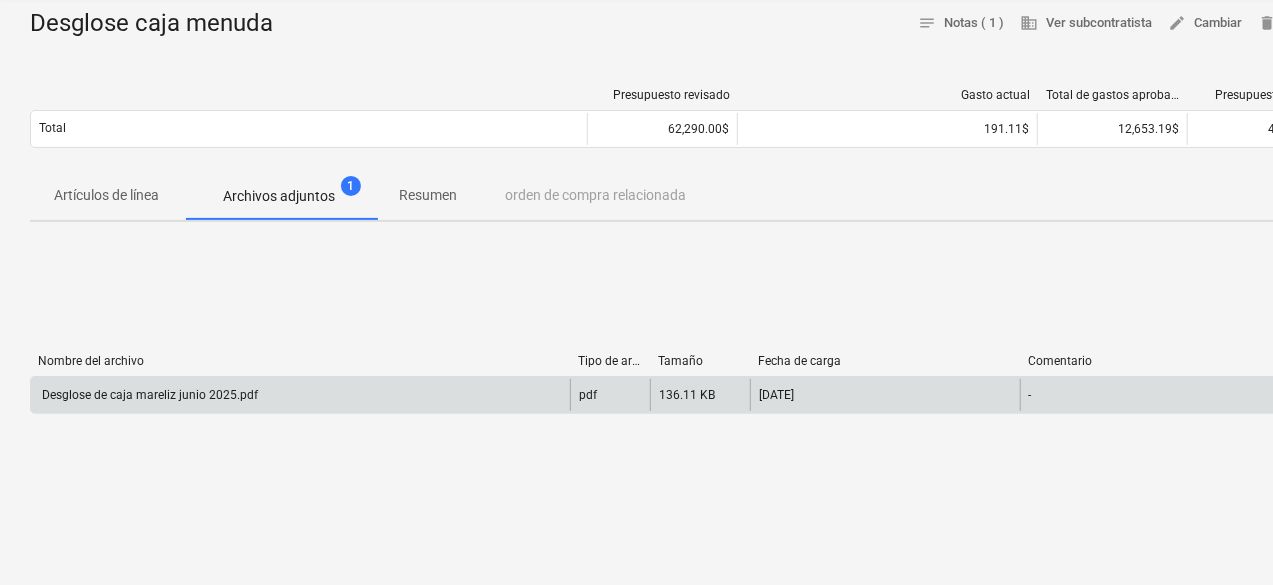 click on "pdf" at bounding box center [610, 395] 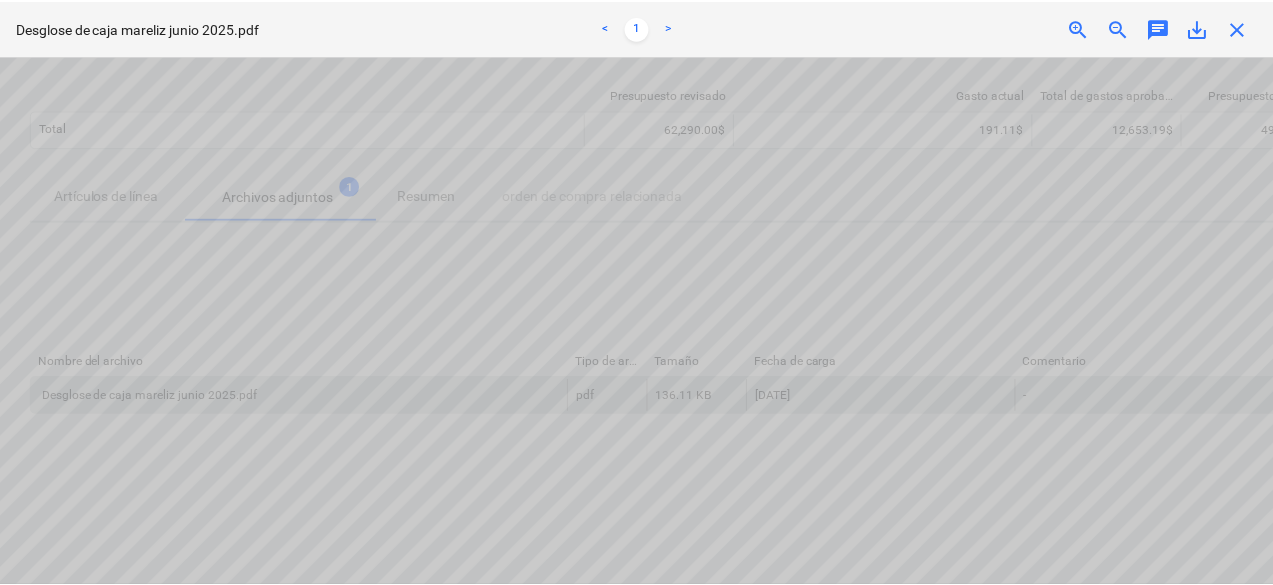 scroll, scrollTop: 51, scrollLeft: 52, axis: both 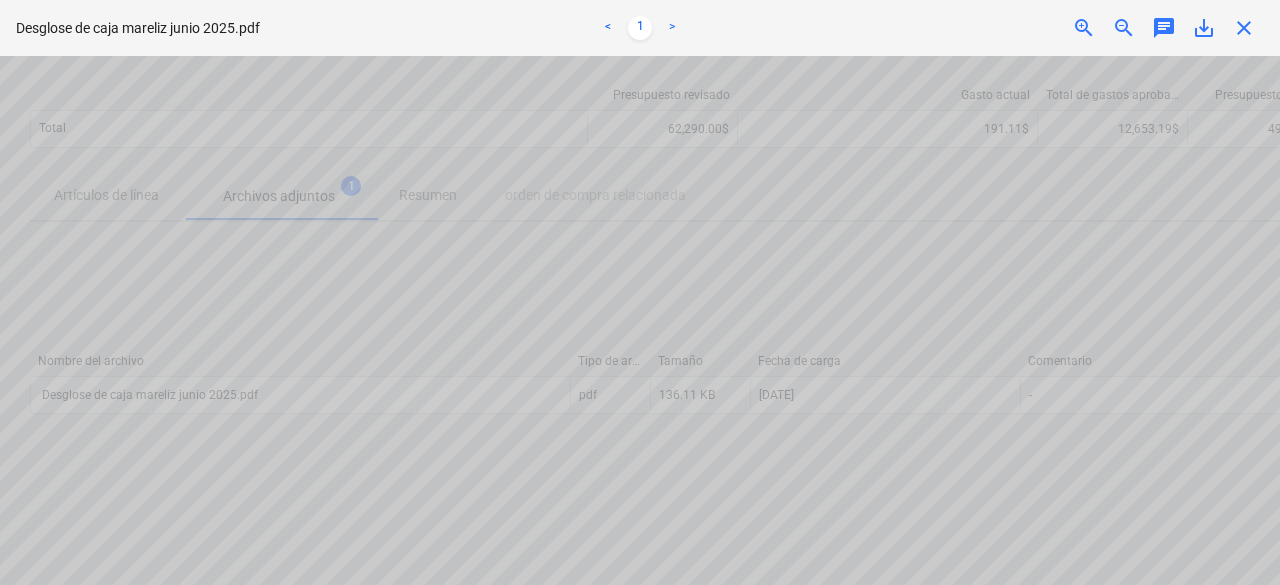 click on "close" at bounding box center [1244, 28] 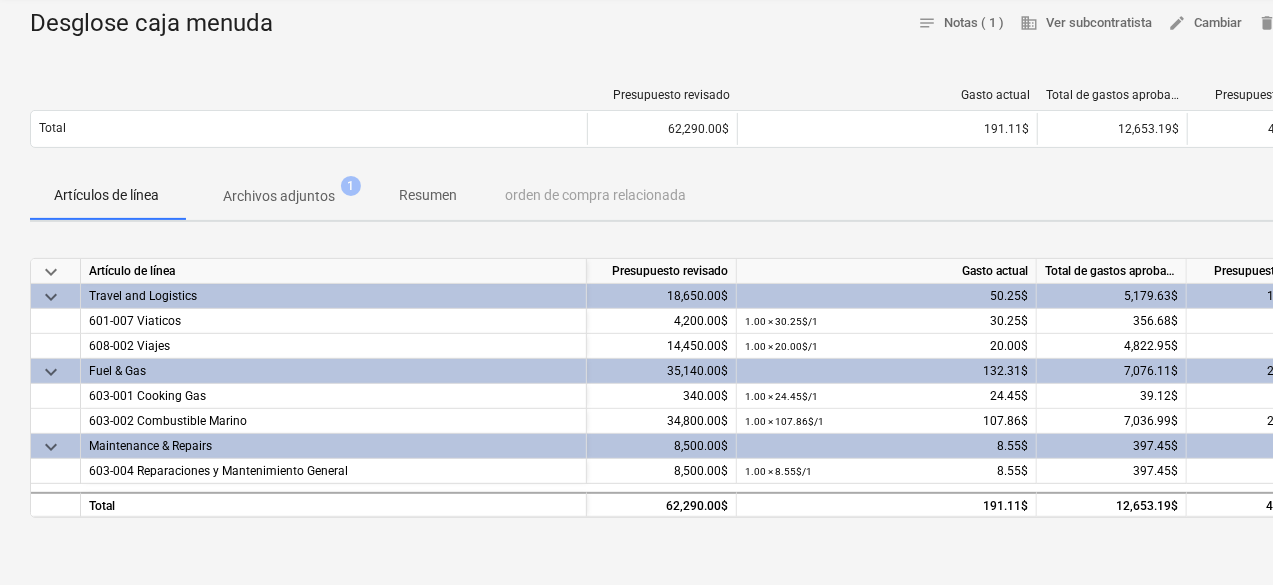 scroll, scrollTop: 0, scrollLeft: 0, axis: both 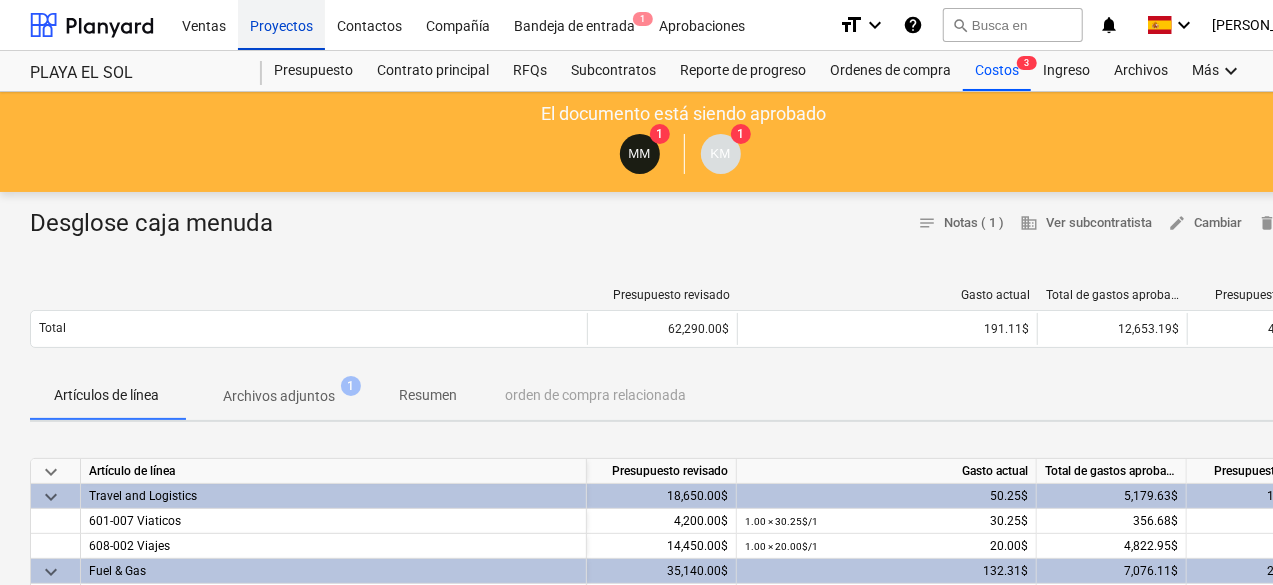 click on "Proyectos" at bounding box center [281, 24] 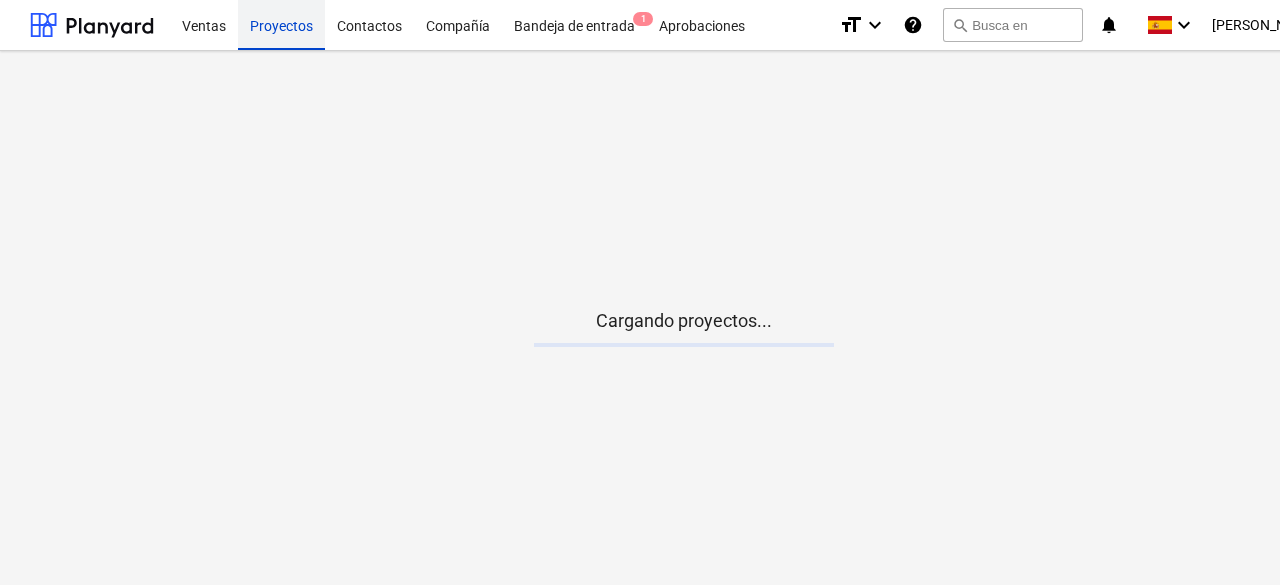 click on "Proyectos" at bounding box center [281, 24] 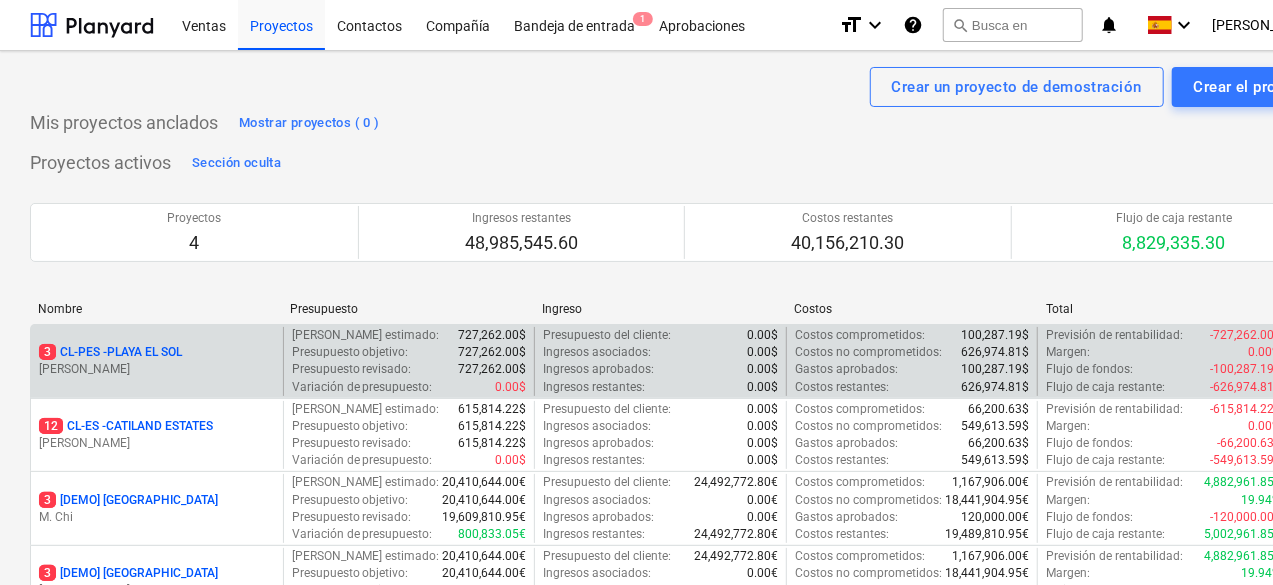 click on "3  CL-PES -  [GEOGRAPHIC_DATA]" at bounding box center (157, 352) 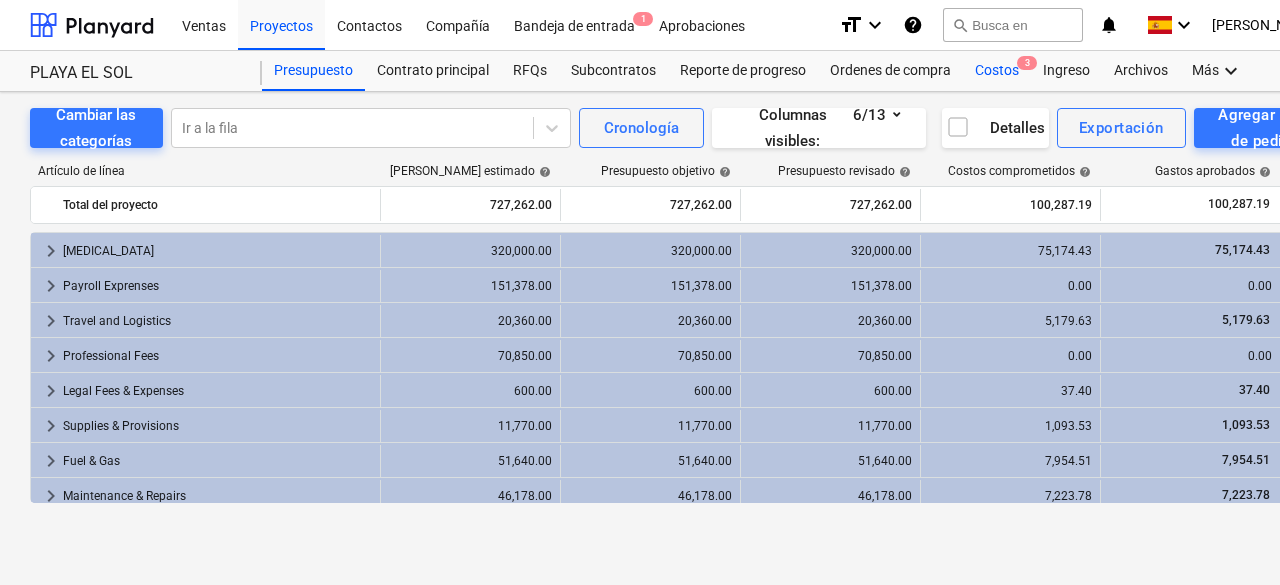 click on "Costos 3" at bounding box center (997, 71) 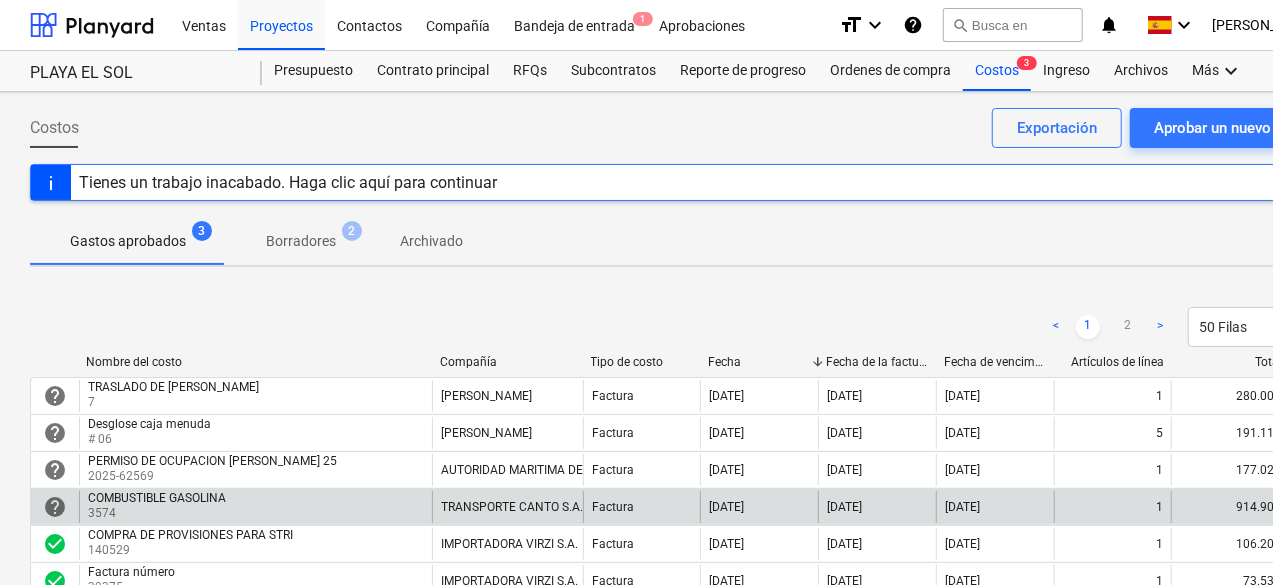 scroll, scrollTop: 100, scrollLeft: 0, axis: vertical 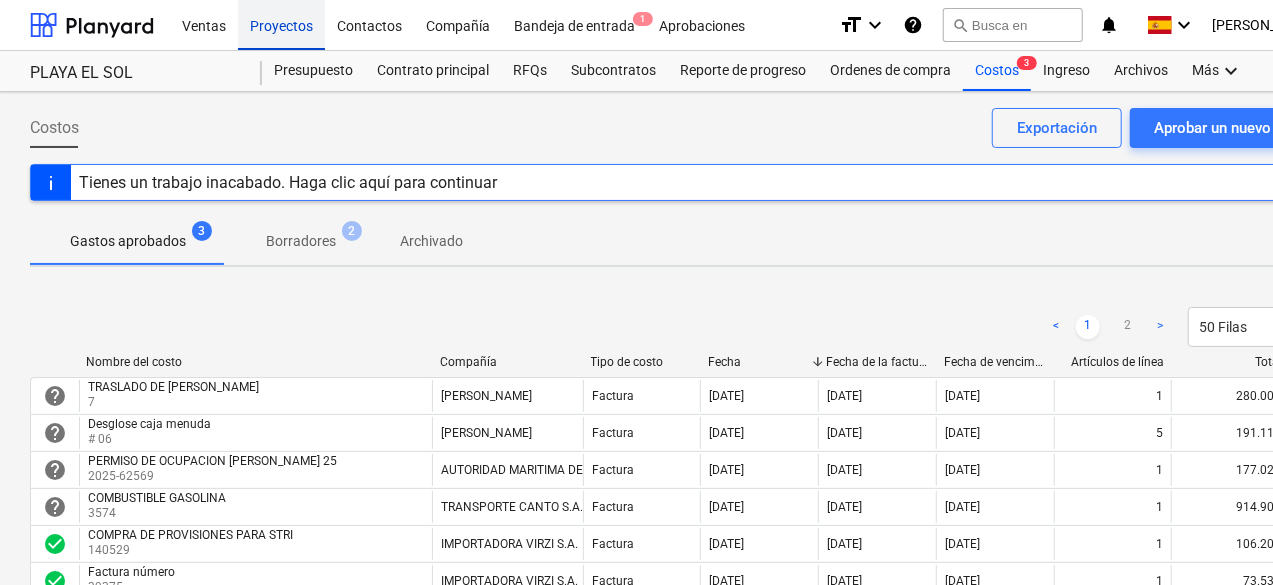 click on "Proyectos" at bounding box center [281, 24] 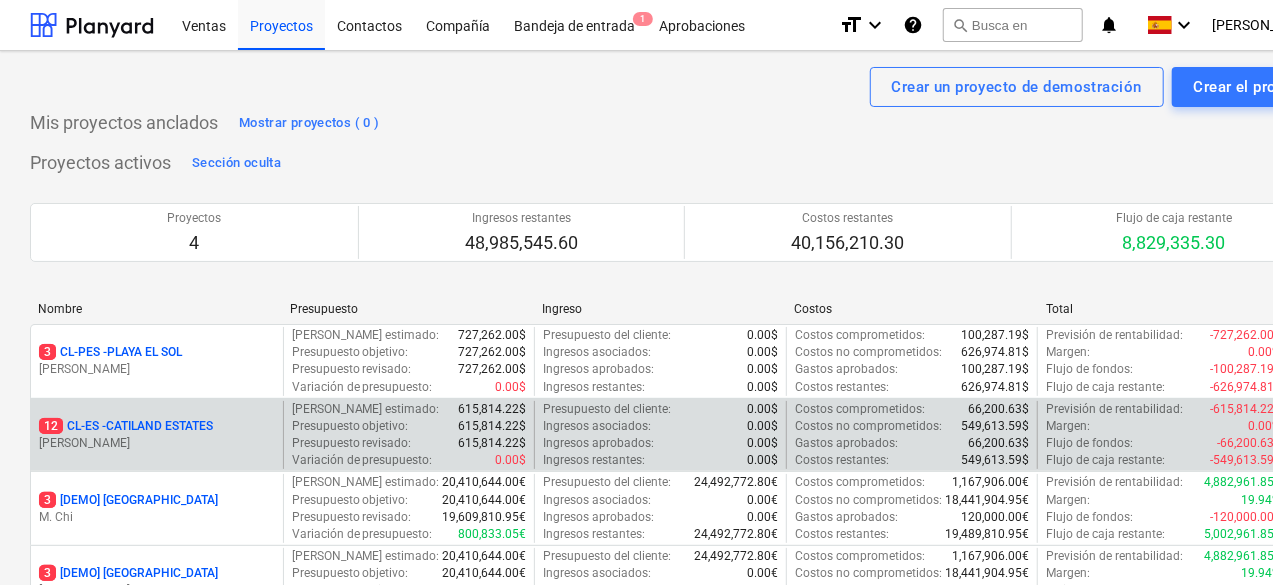 click on "12  CL-ES -  CATILAND ESTATES [PERSON_NAME]" at bounding box center [157, 435] 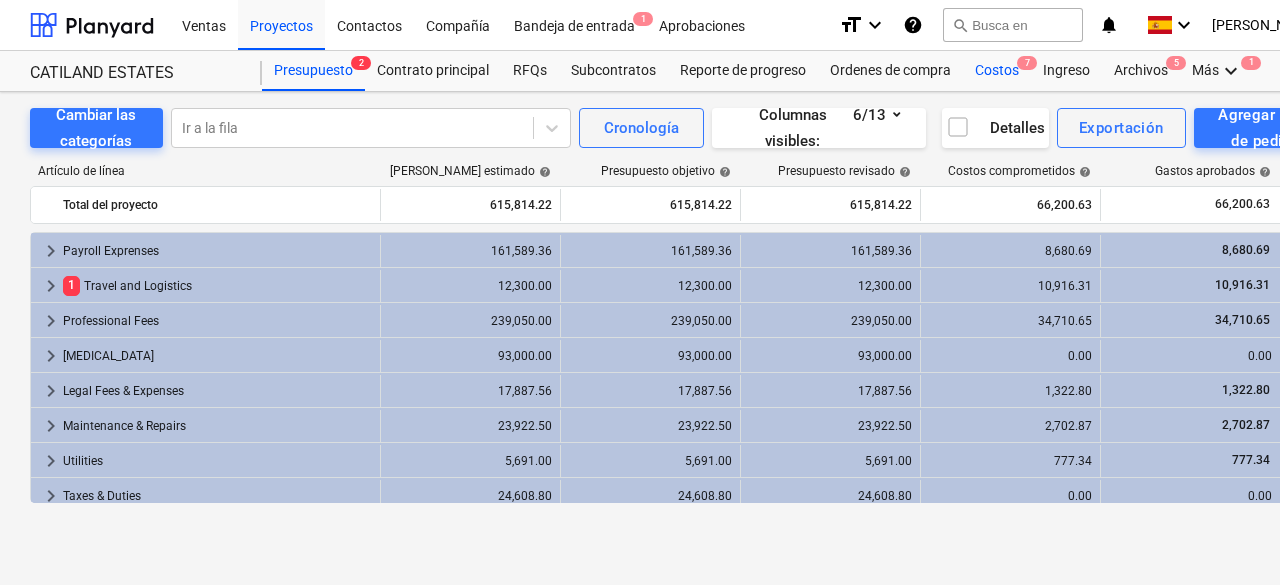 click on "Costos 7" at bounding box center [997, 71] 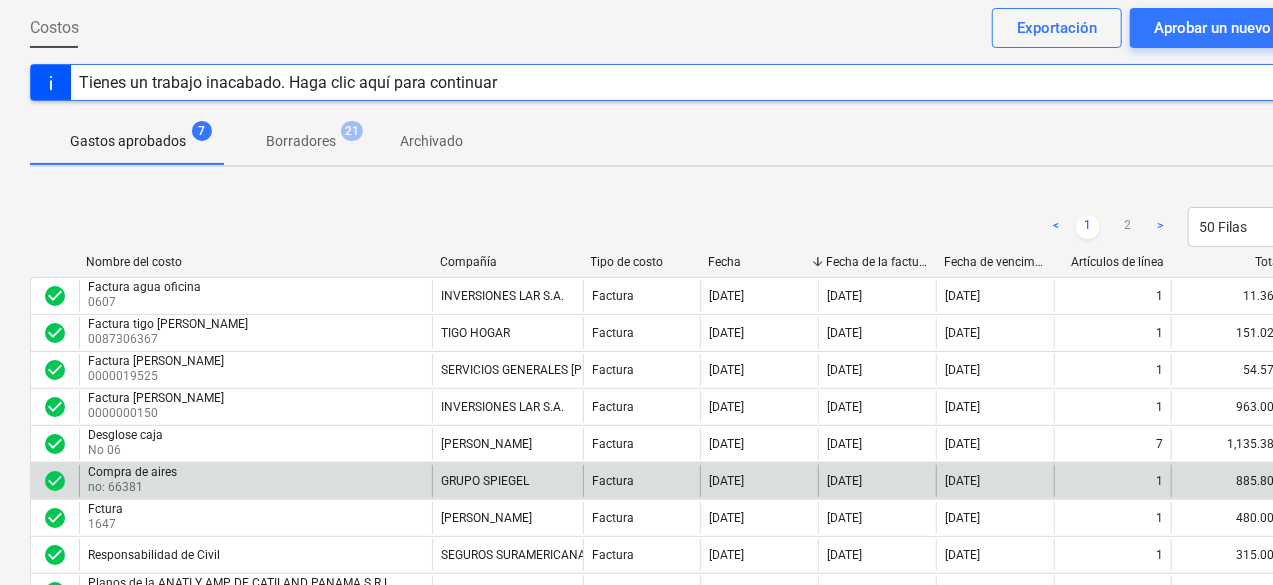 scroll, scrollTop: 300, scrollLeft: 0, axis: vertical 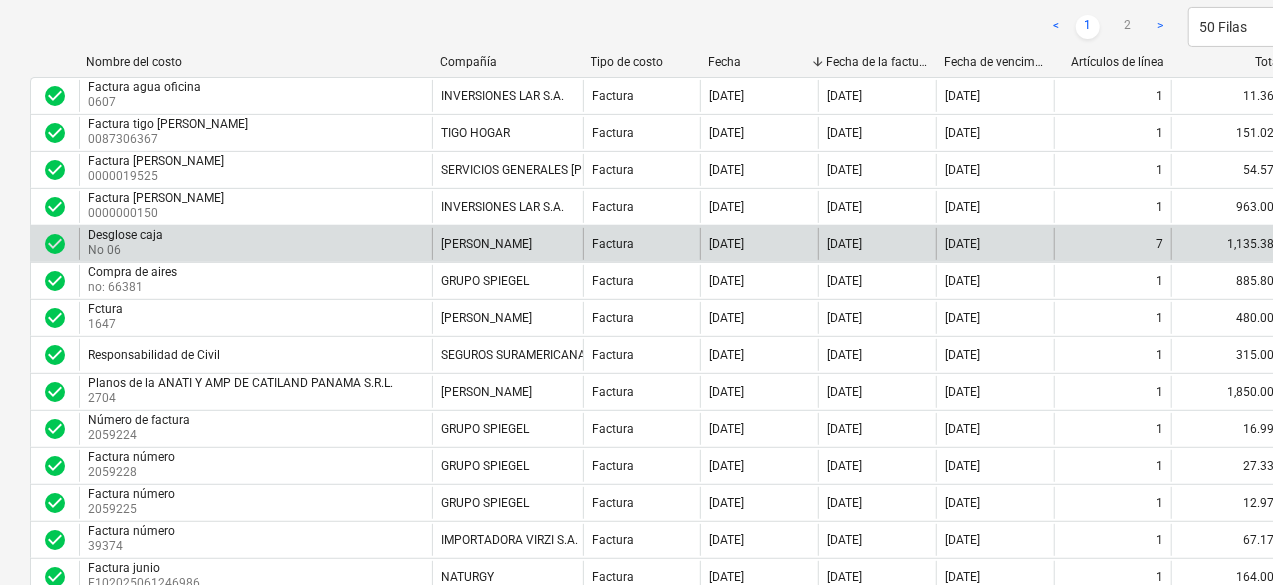 click on "7" at bounding box center (1113, 244) 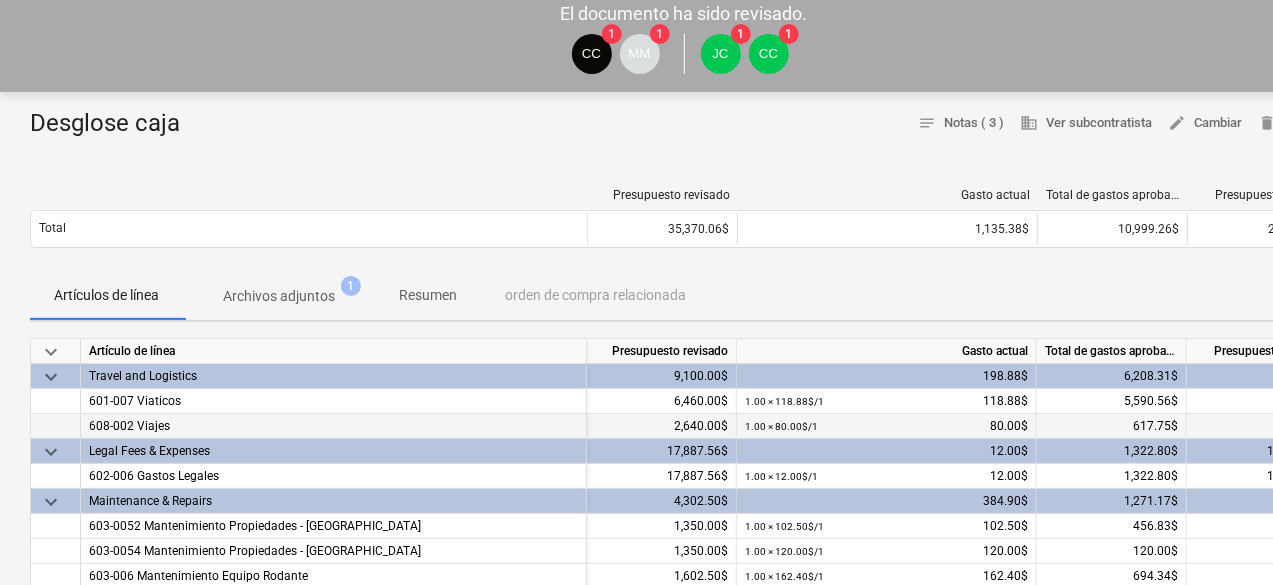 scroll, scrollTop: 0, scrollLeft: 0, axis: both 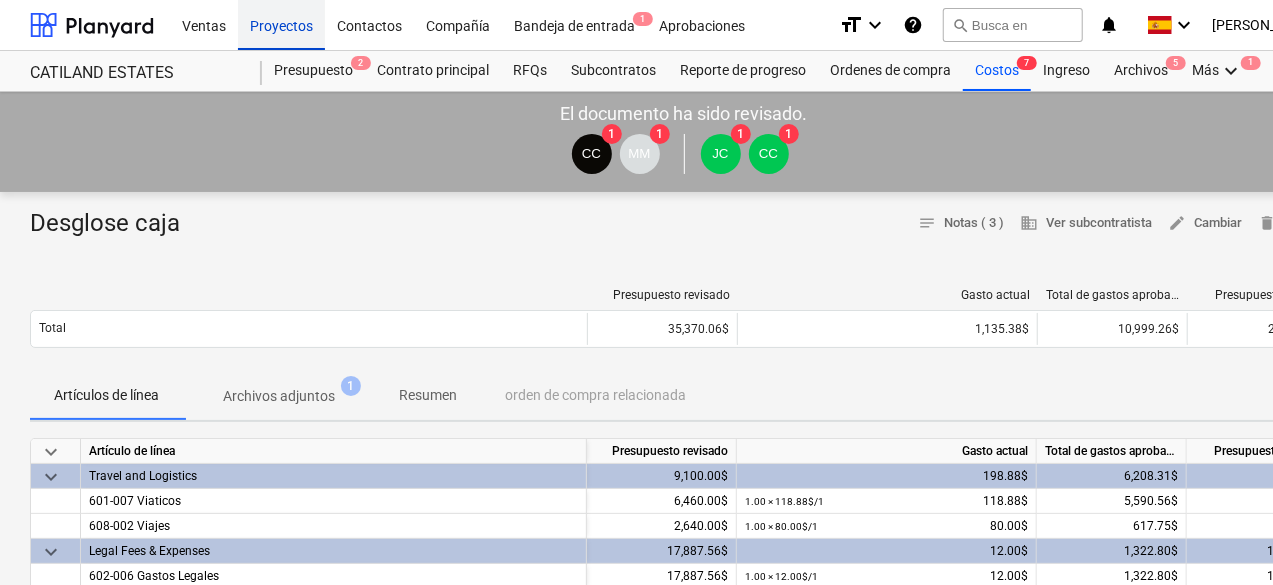 click on "Proyectos" at bounding box center (281, 24) 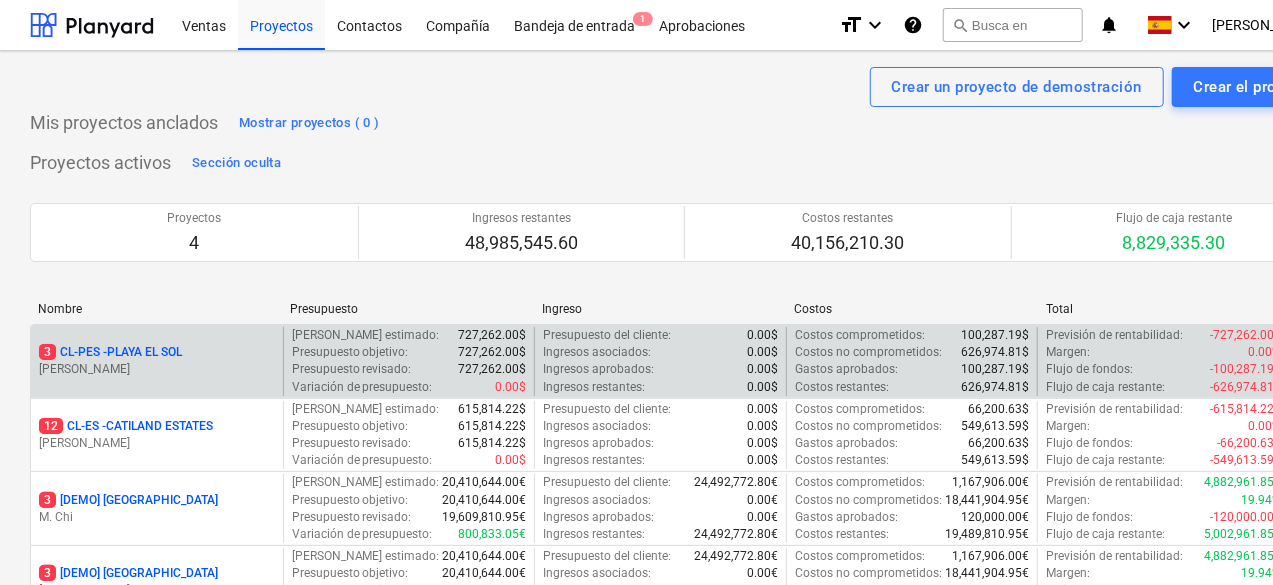click on "[PERSON_NAME]" at bounding box center [157, 369] 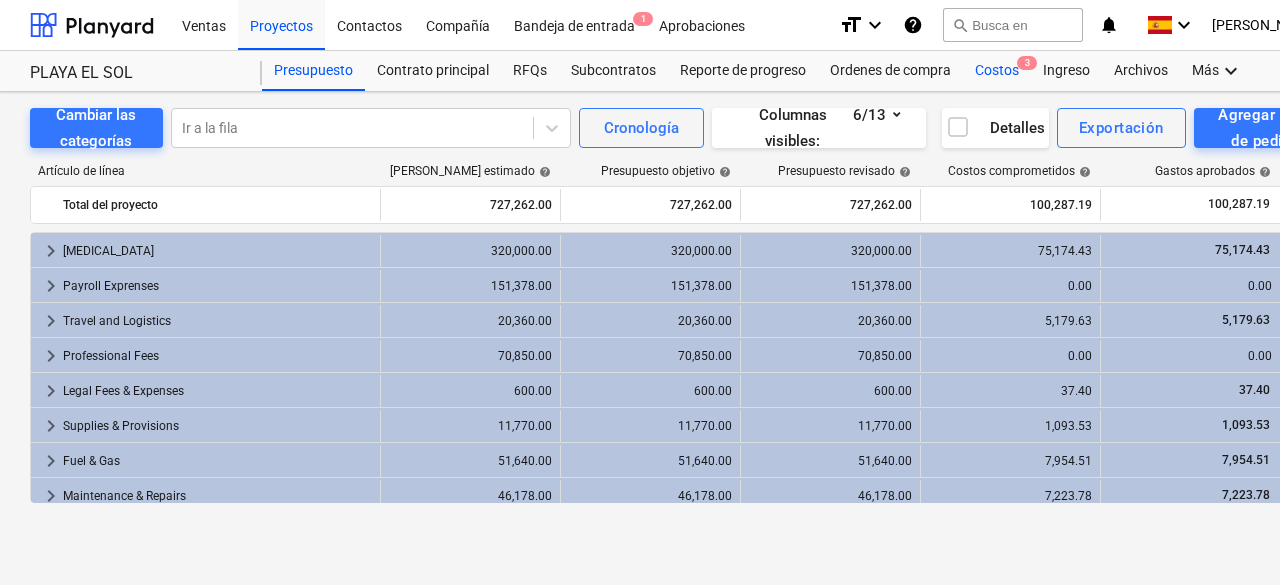 click on "Costos 3" at bounding box center [997, 71] 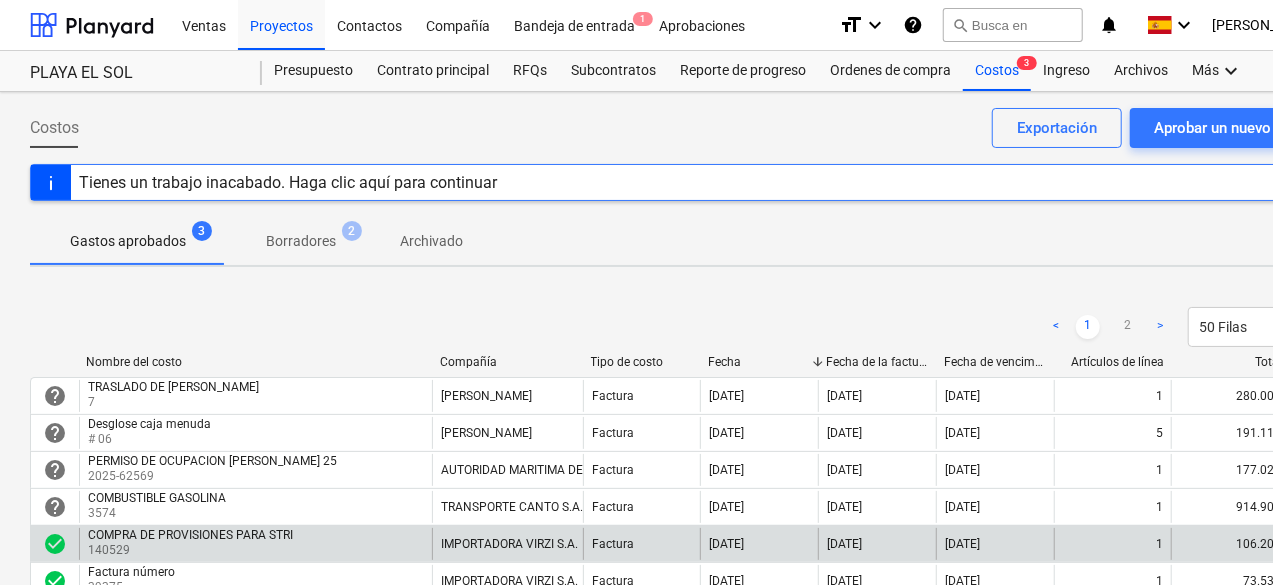 scroll, scrollTop: 100, scrollLeft: 0, axis: vertical 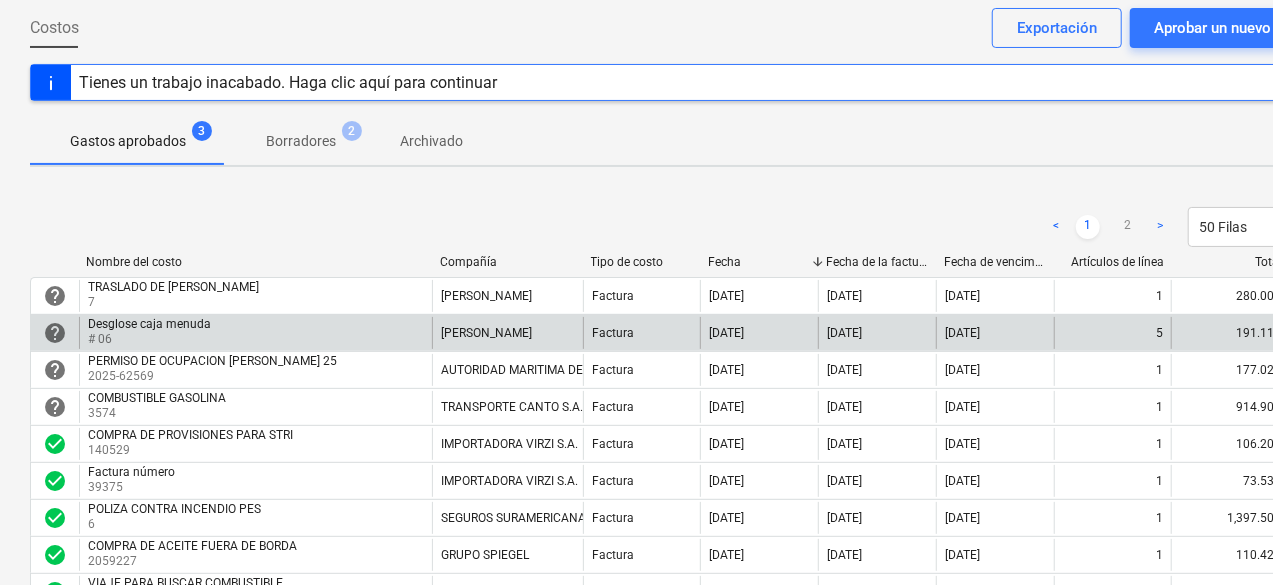 click on "[PERSON_NAME]" at bounding box center (507, 333) 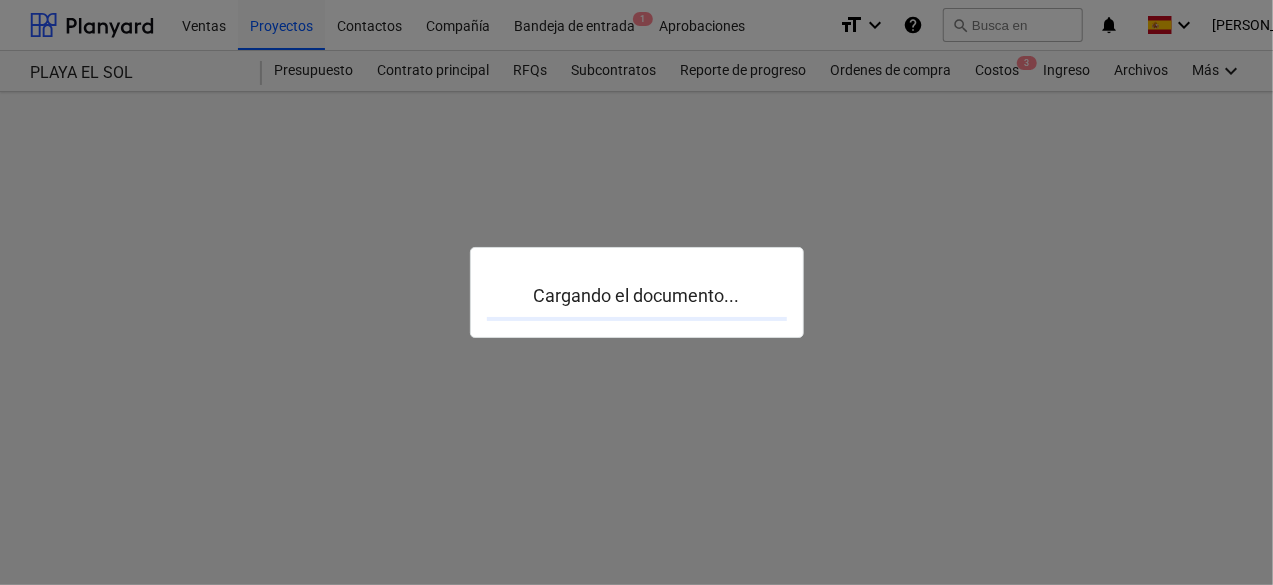 scroll, scrollTop: 0, scrollLeft: 0, axis: both 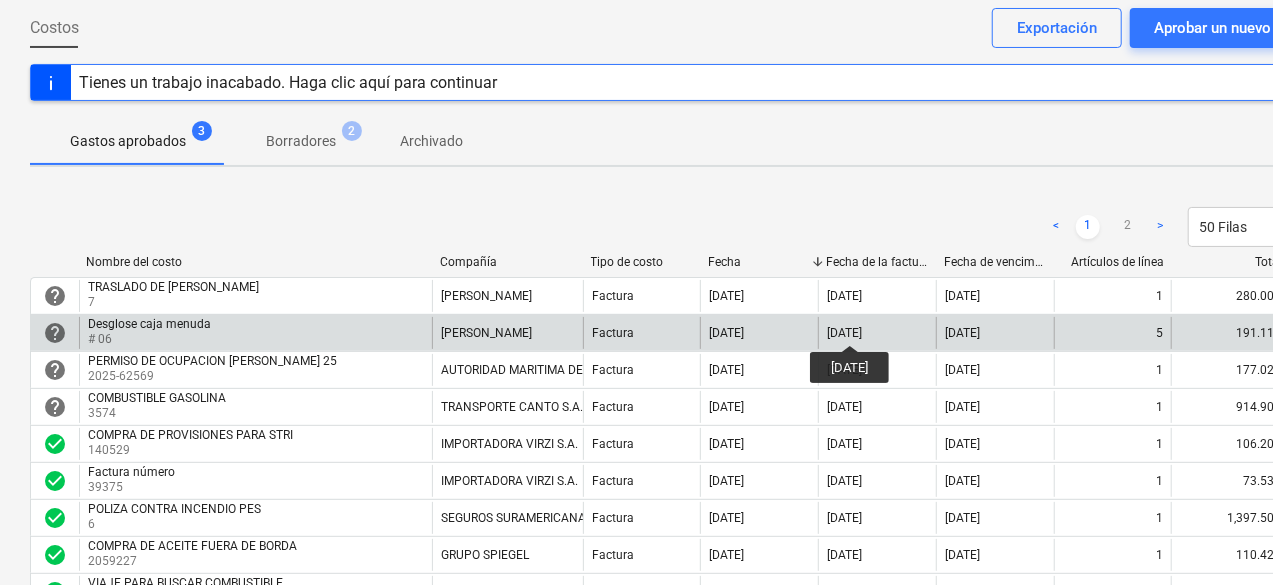 click on "[DATE]" at bounding box center (844, 333) 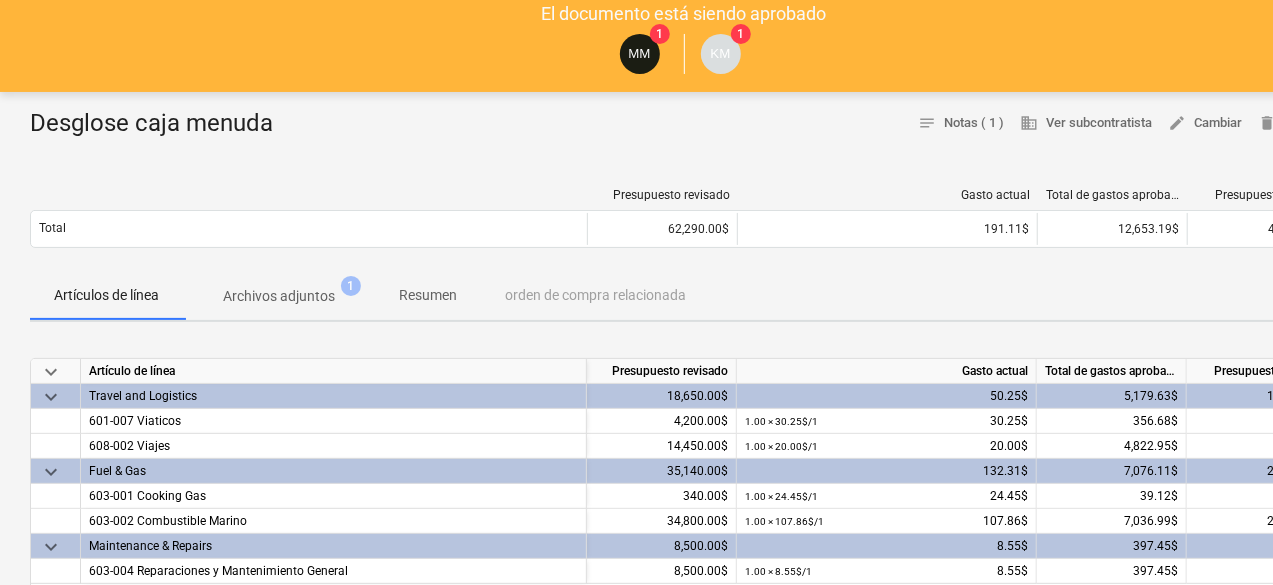 scroll, scrollTop: 400, scrollLeft: 0, axis: vertical 